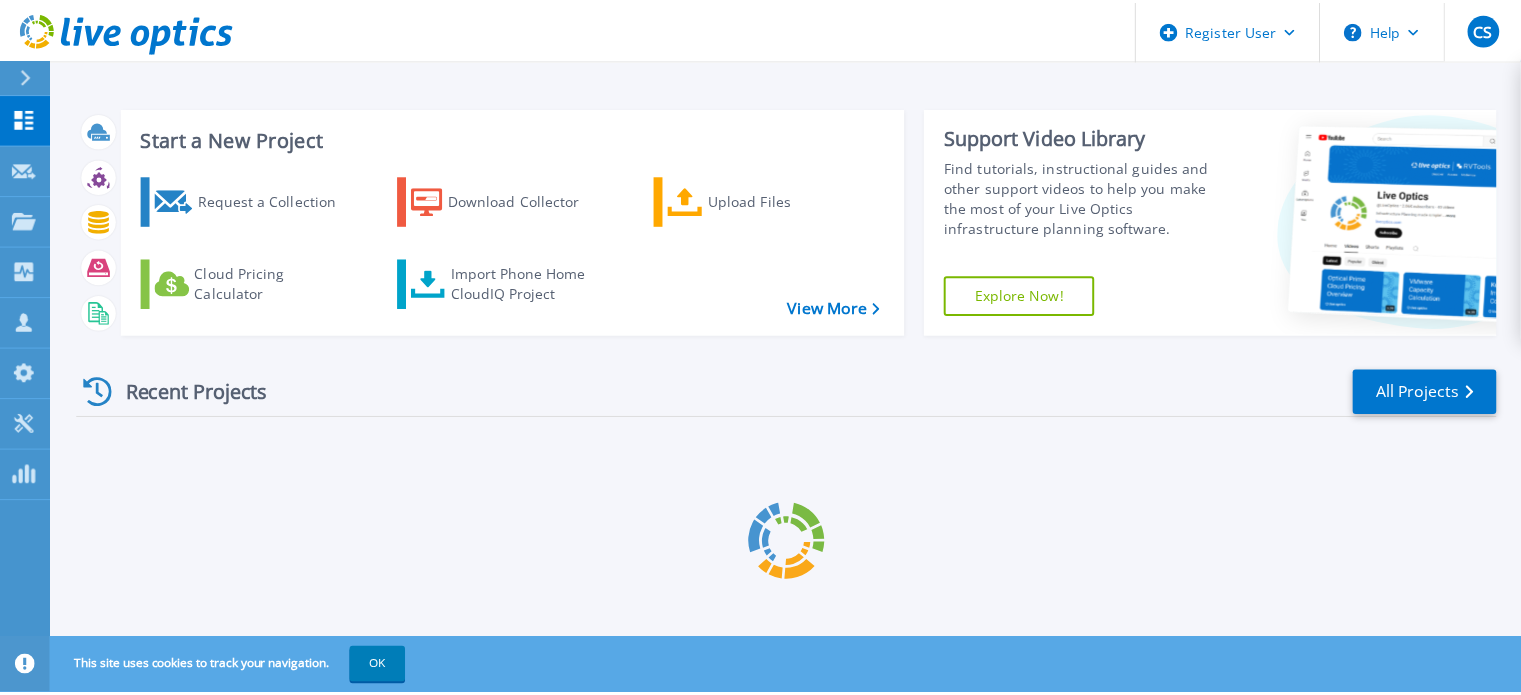 scroll, scrollTop: 0, scrollLeft: 0, axis: both 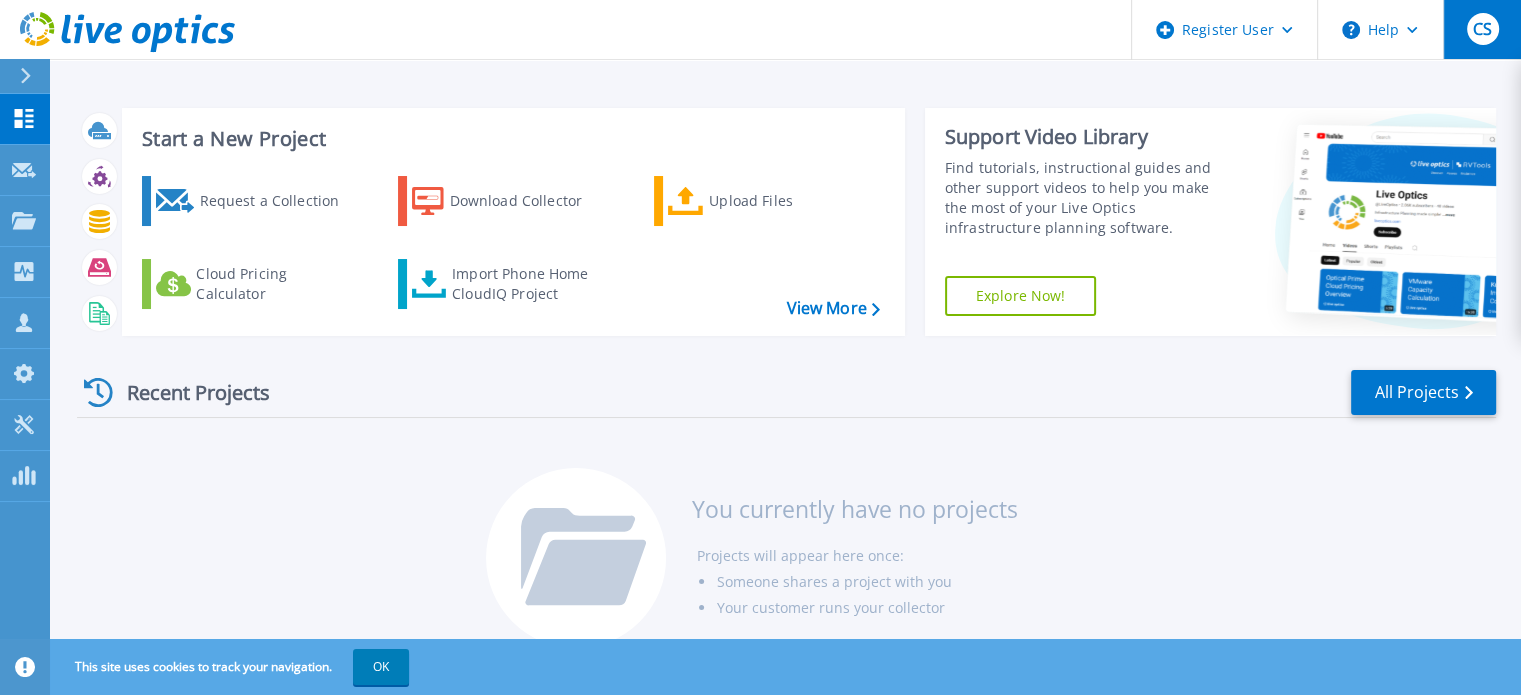 click on "CS" at bounding box center (1482, 29) 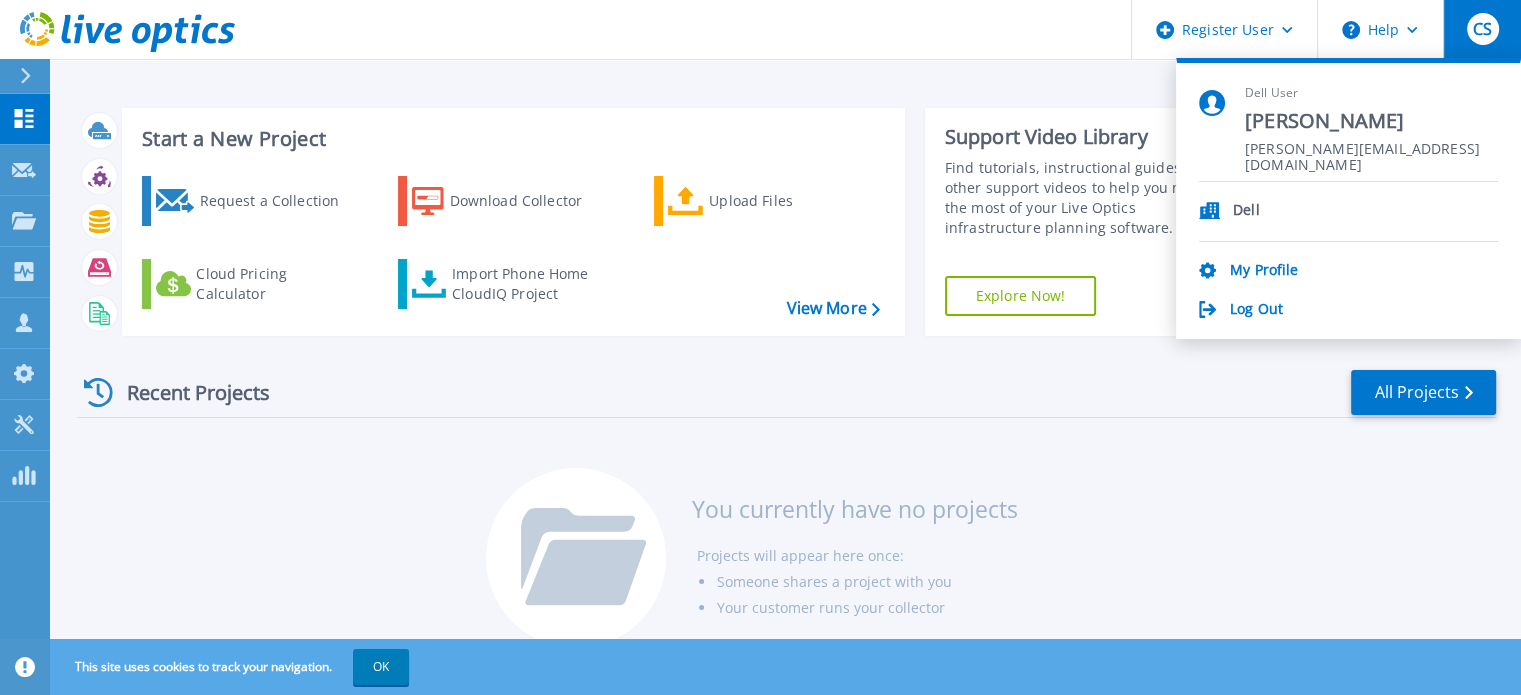 click on "Dell  My Profile Log Out" at bounding box center [1348, 251] 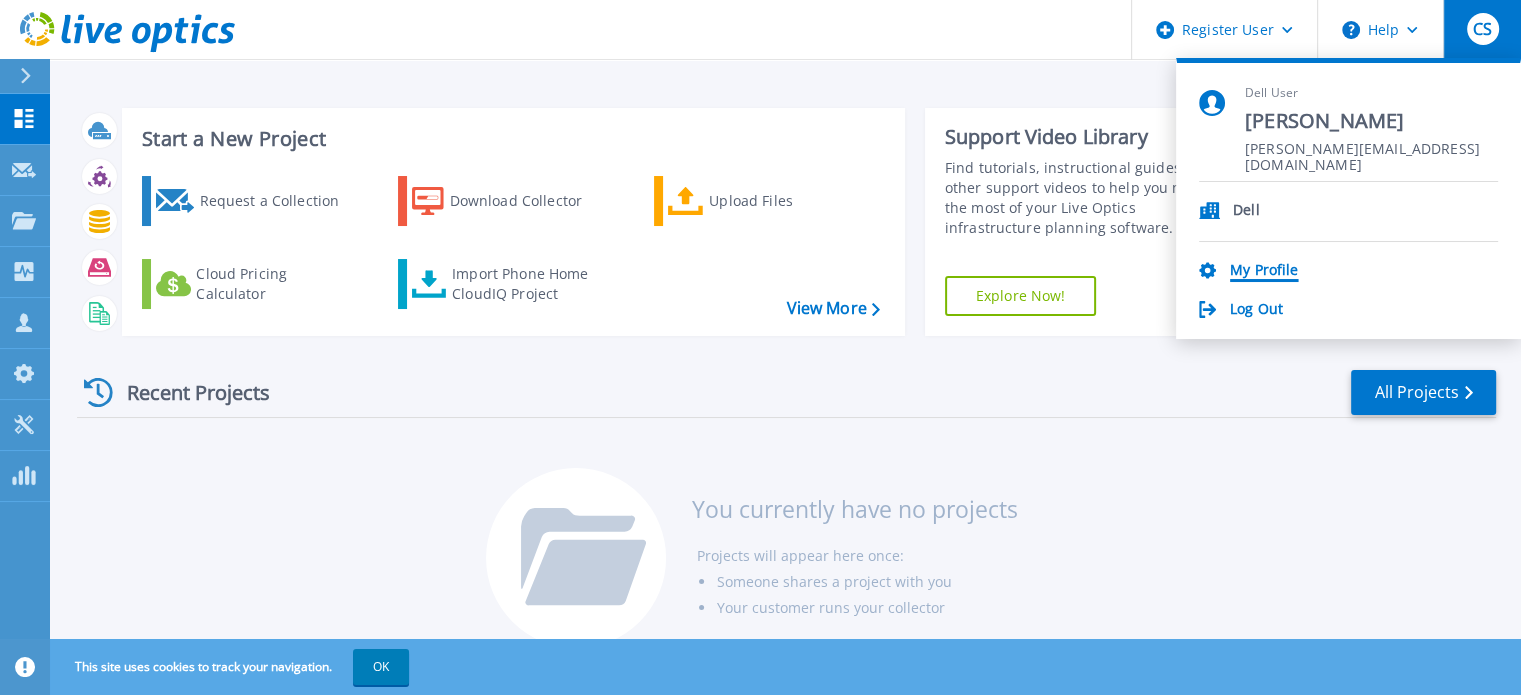 click on "My Profile" at bounding box center [1264, 271] 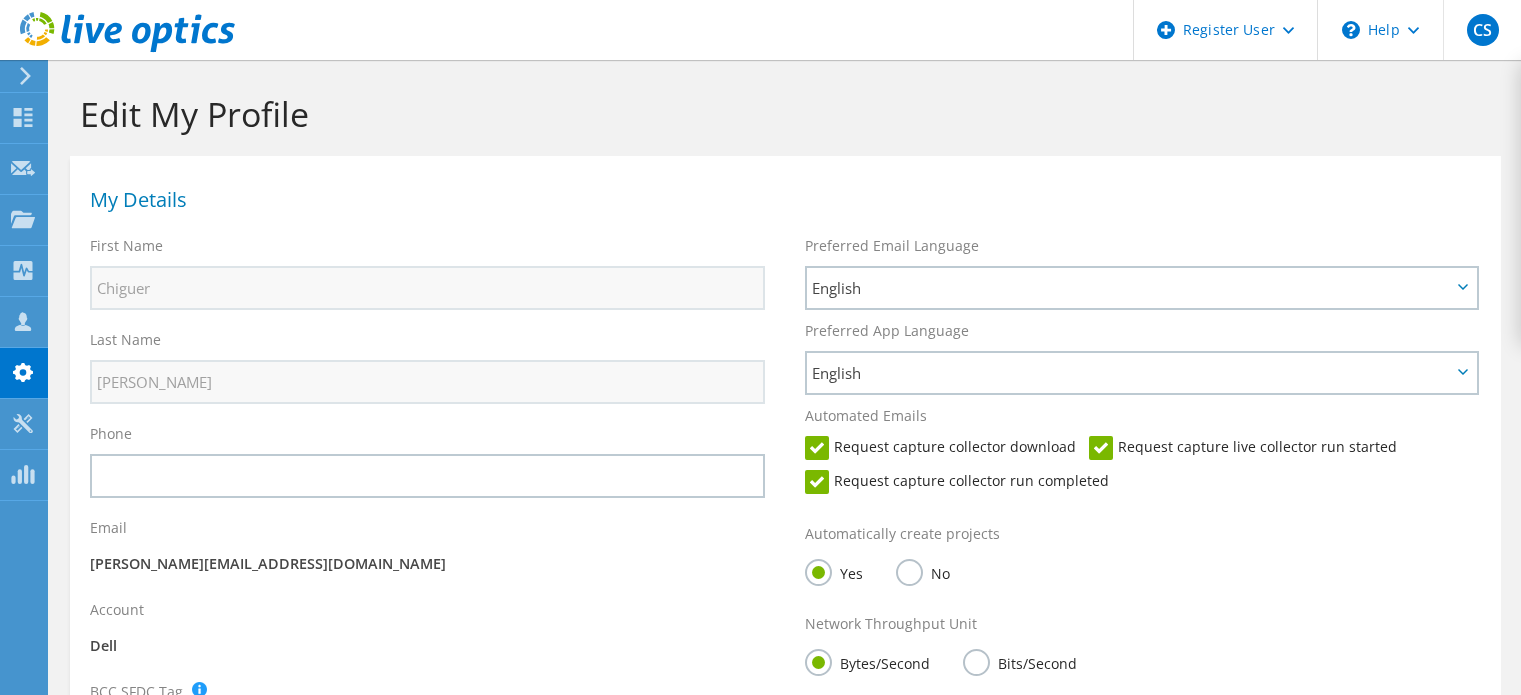 scroll, scrollTop: 0, scrollLeft: 0, axis: both 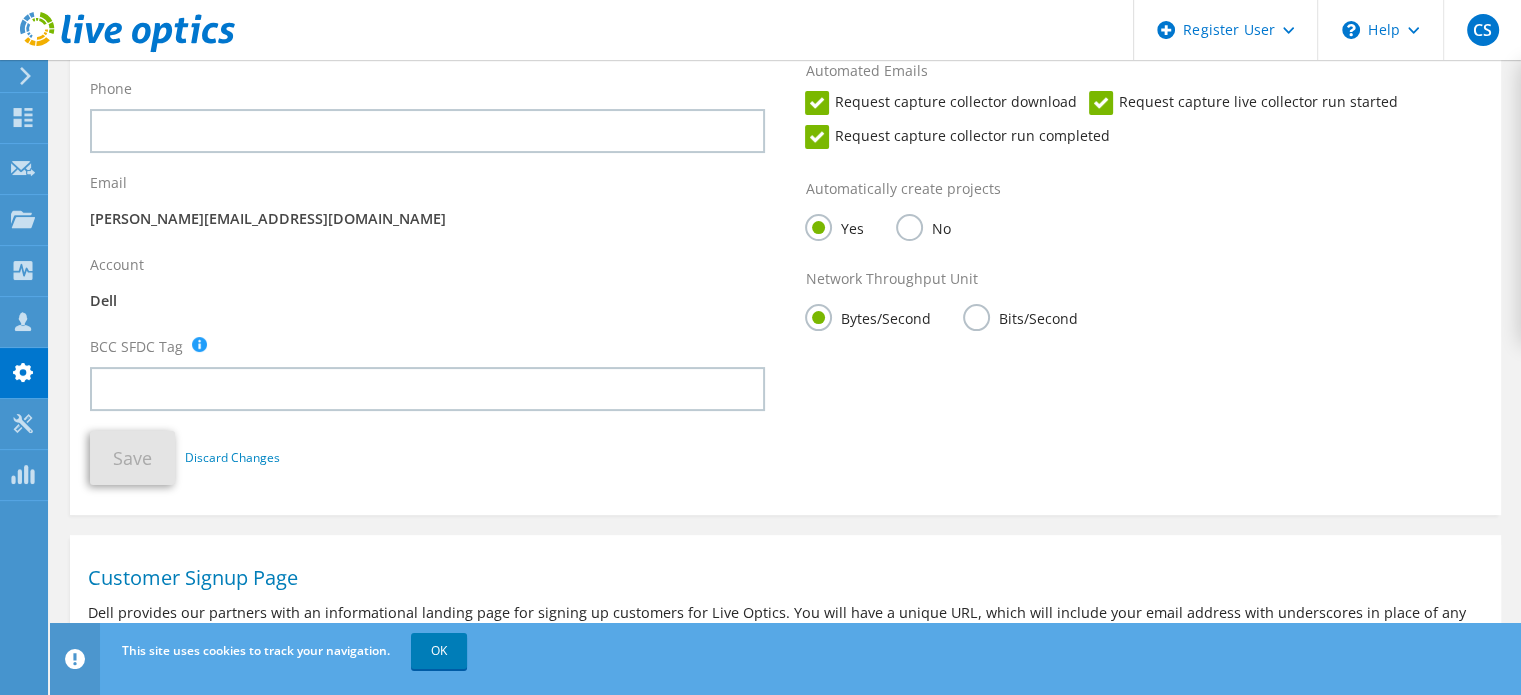click on "BCC SFDC Tag
Place your Salesforce.com email tag into this field and all automated emails sent when you register users, request capture, or grant access to a project, will be blind CC'd to your Salesforce.com email." at bounding box center [427, 374] 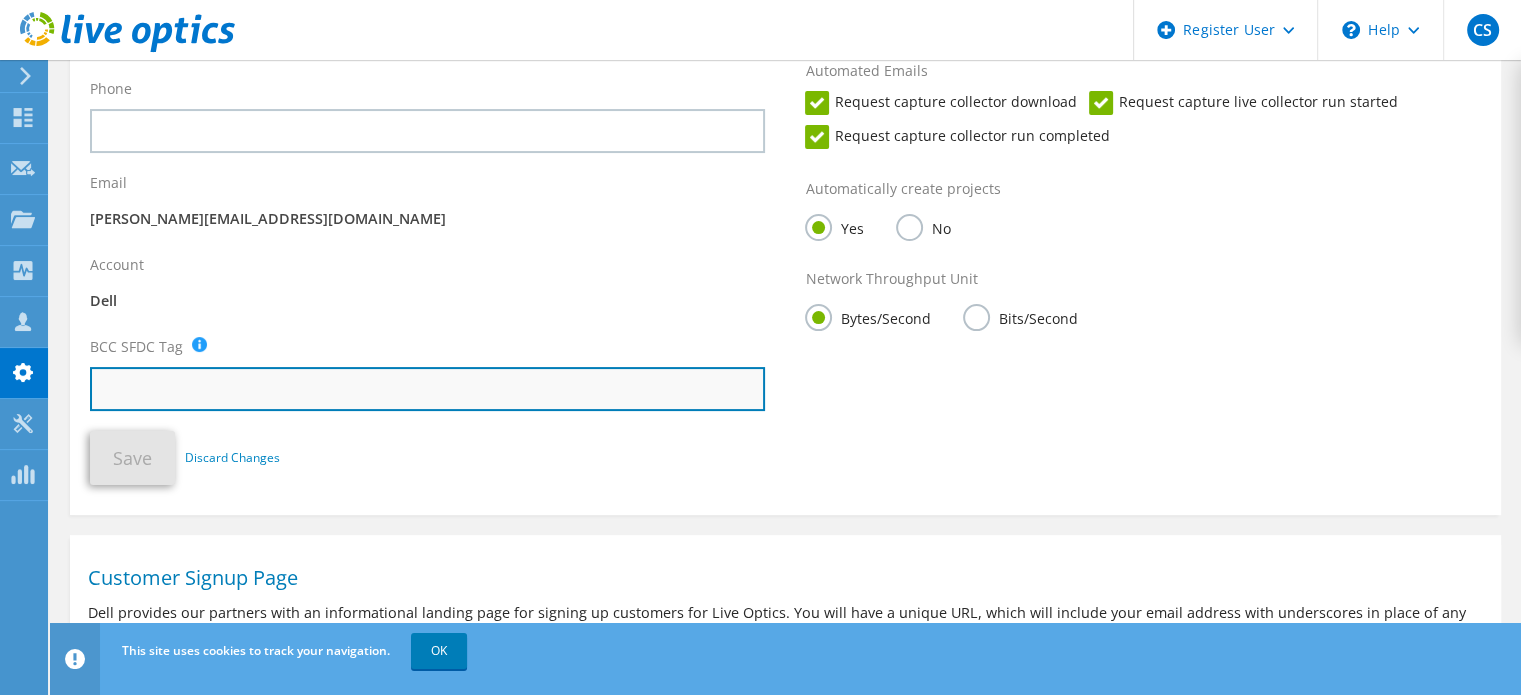 click at bounding box center (427, 389) 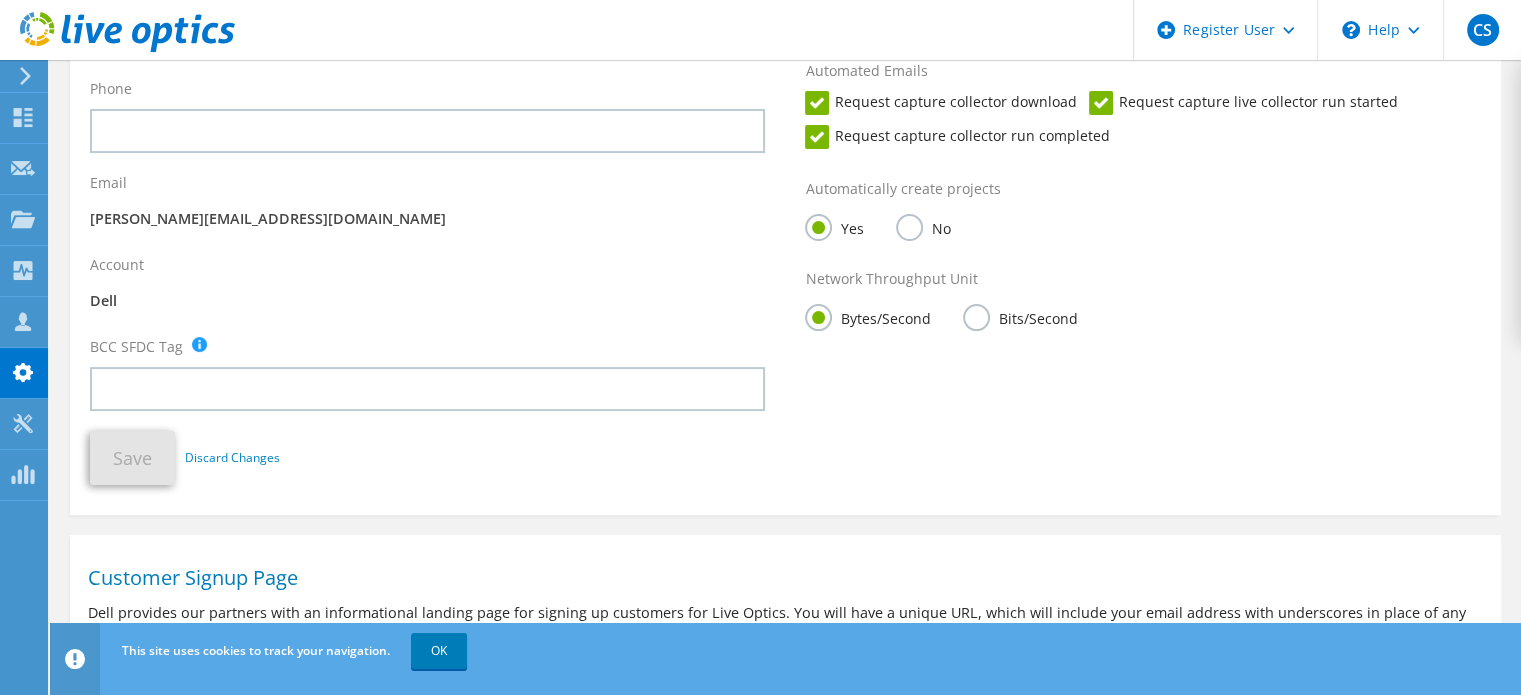 click on "Account
Dell" at bounding box center [427, 286] 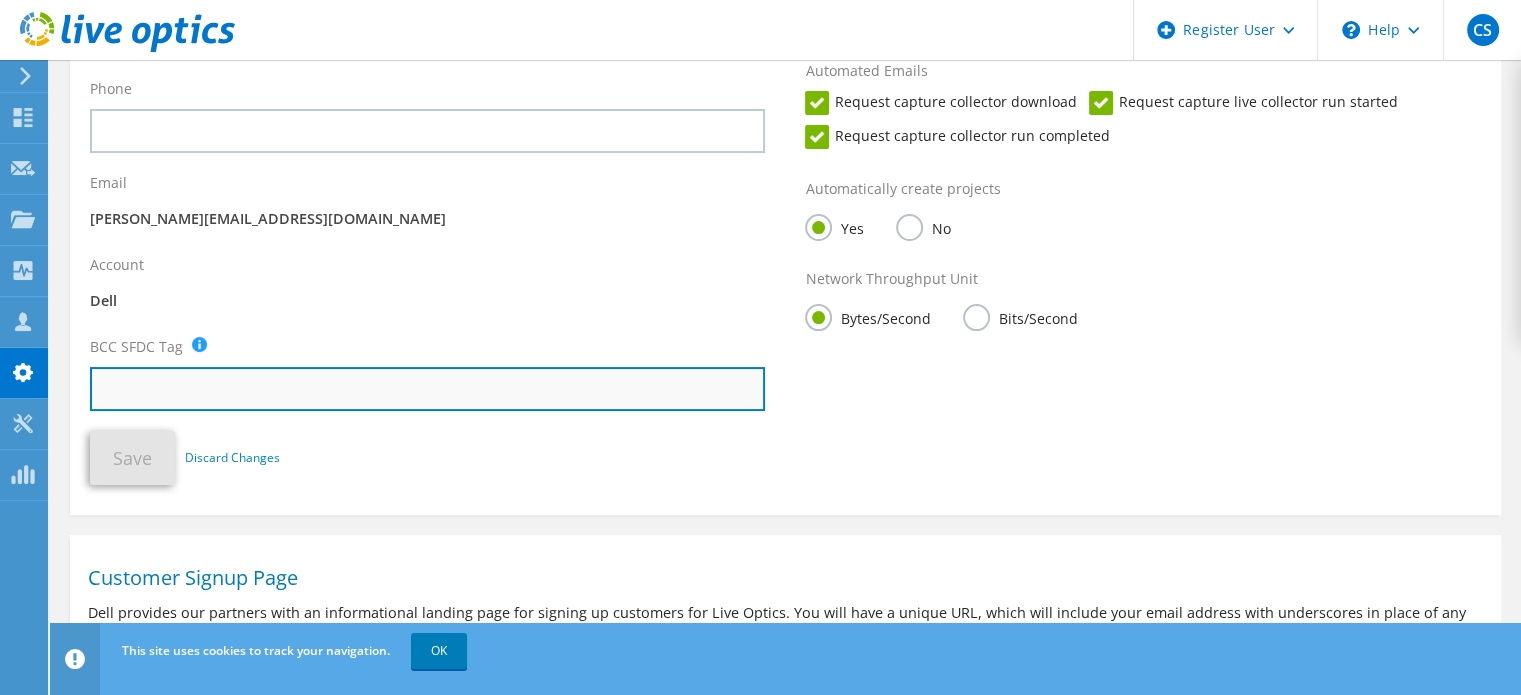 click at bounding box center [427, 389] 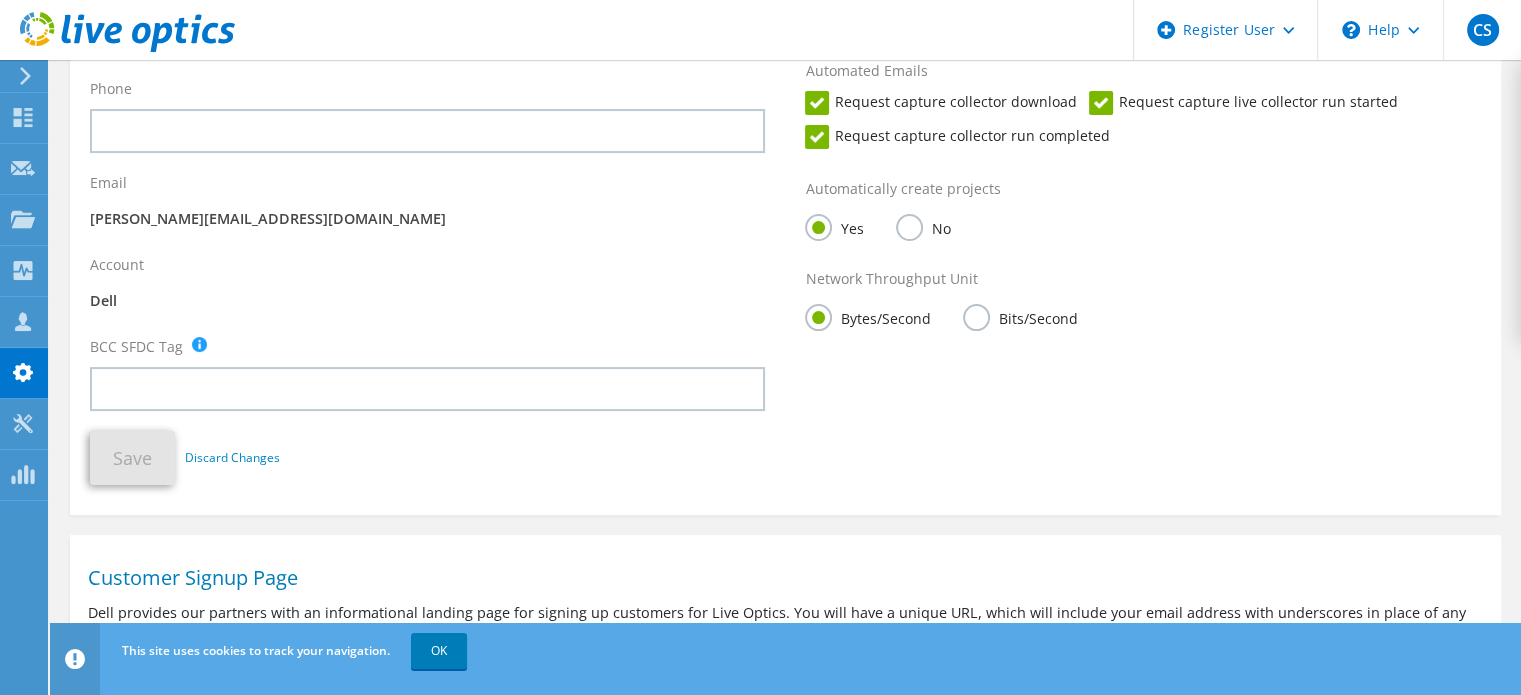click on "Dell" at bounding box center [427, 301] 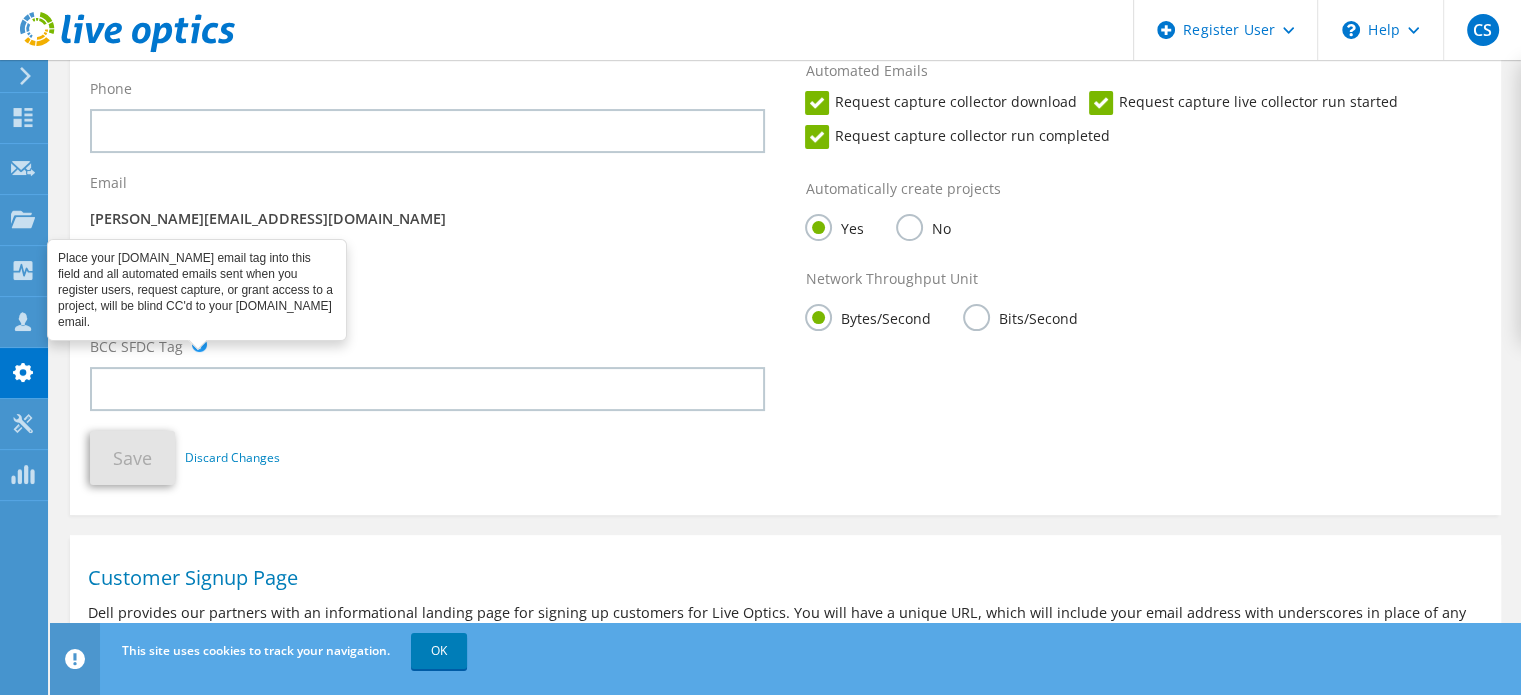 click at bounding box center [199, 344] 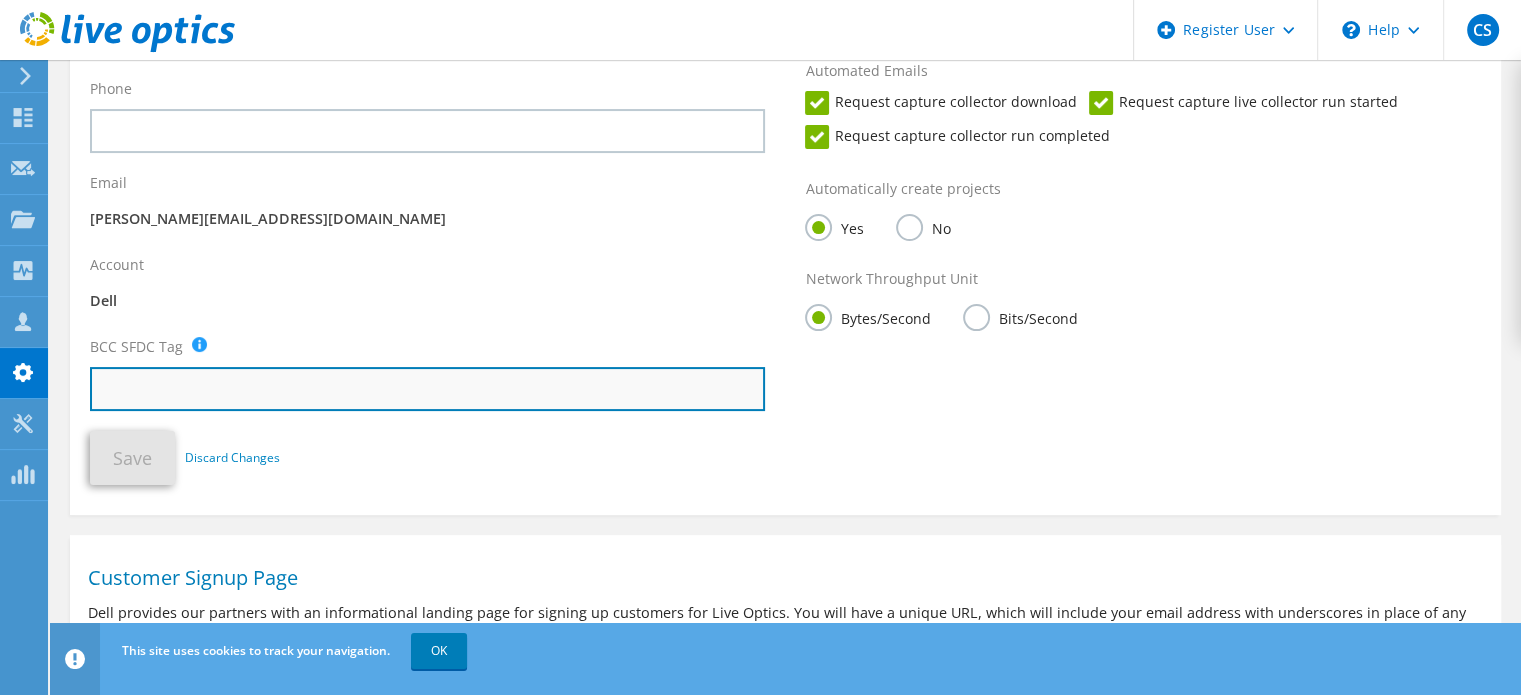 click at bounding box center [427, 389] 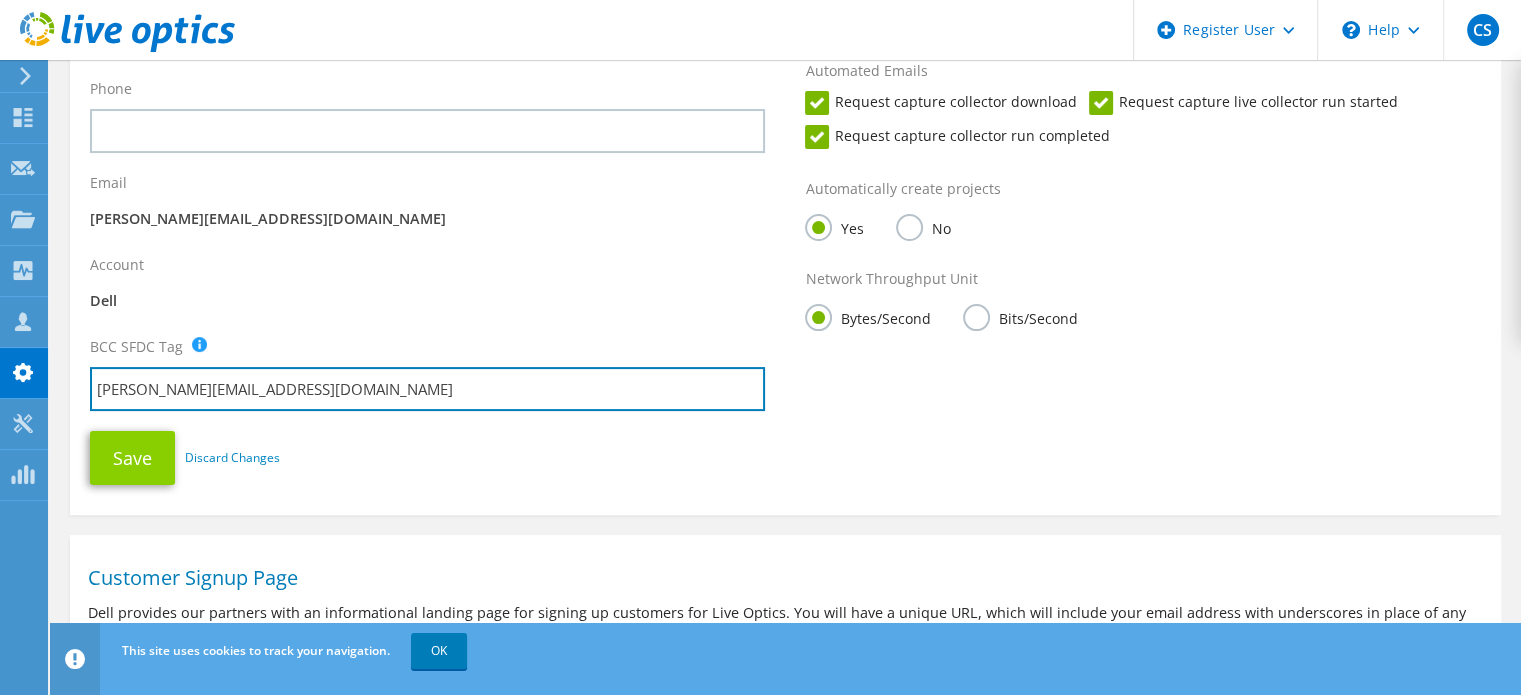 type on "sara_chig@dell.com" 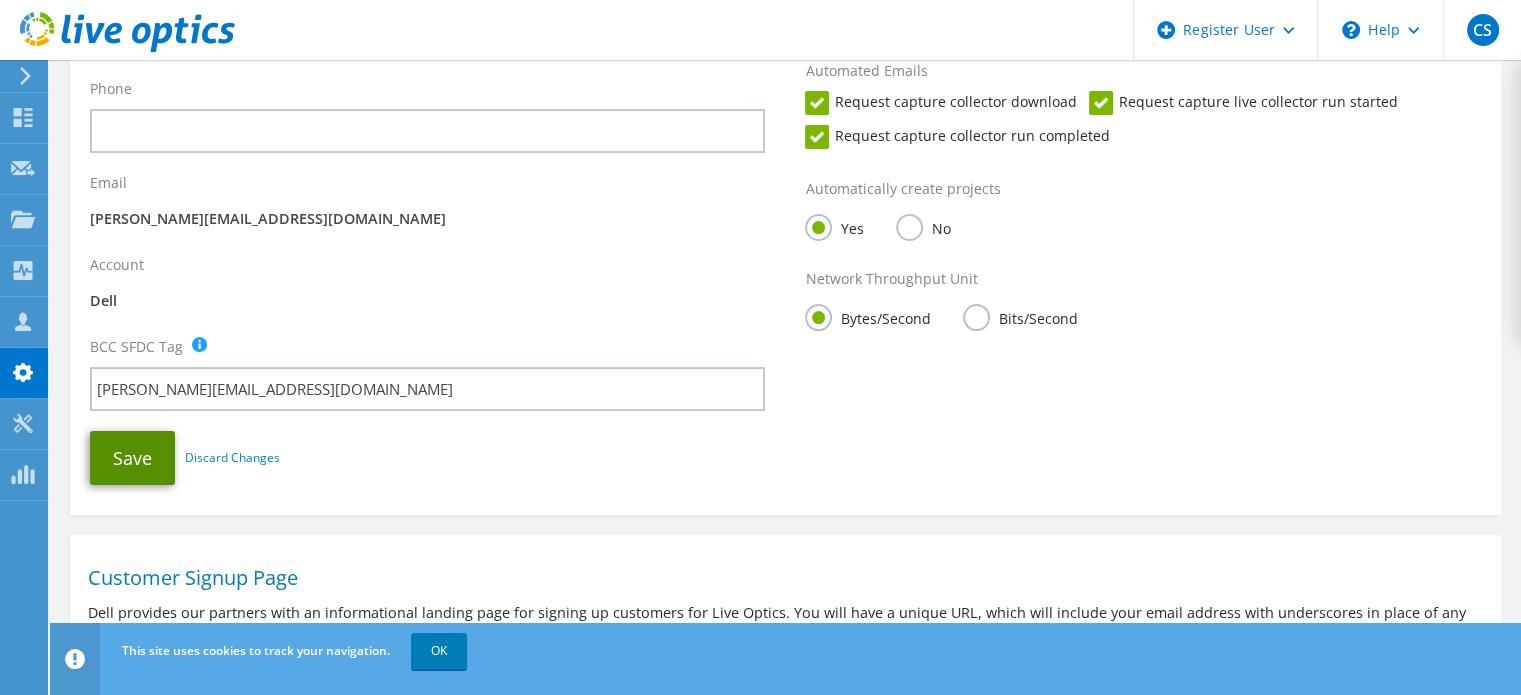 click on "Save" at bounding box center (132, 458) 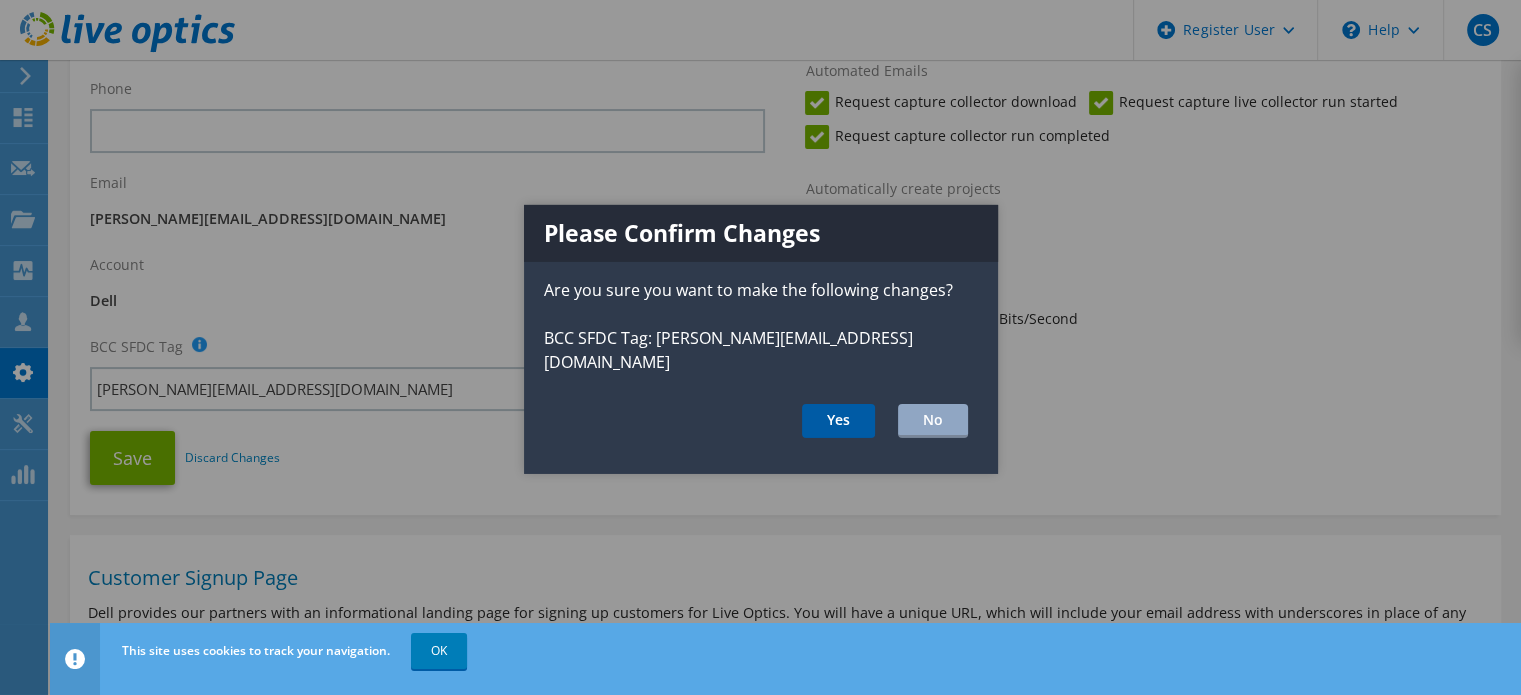 click on "Yes" at bounding box center [838, 420] 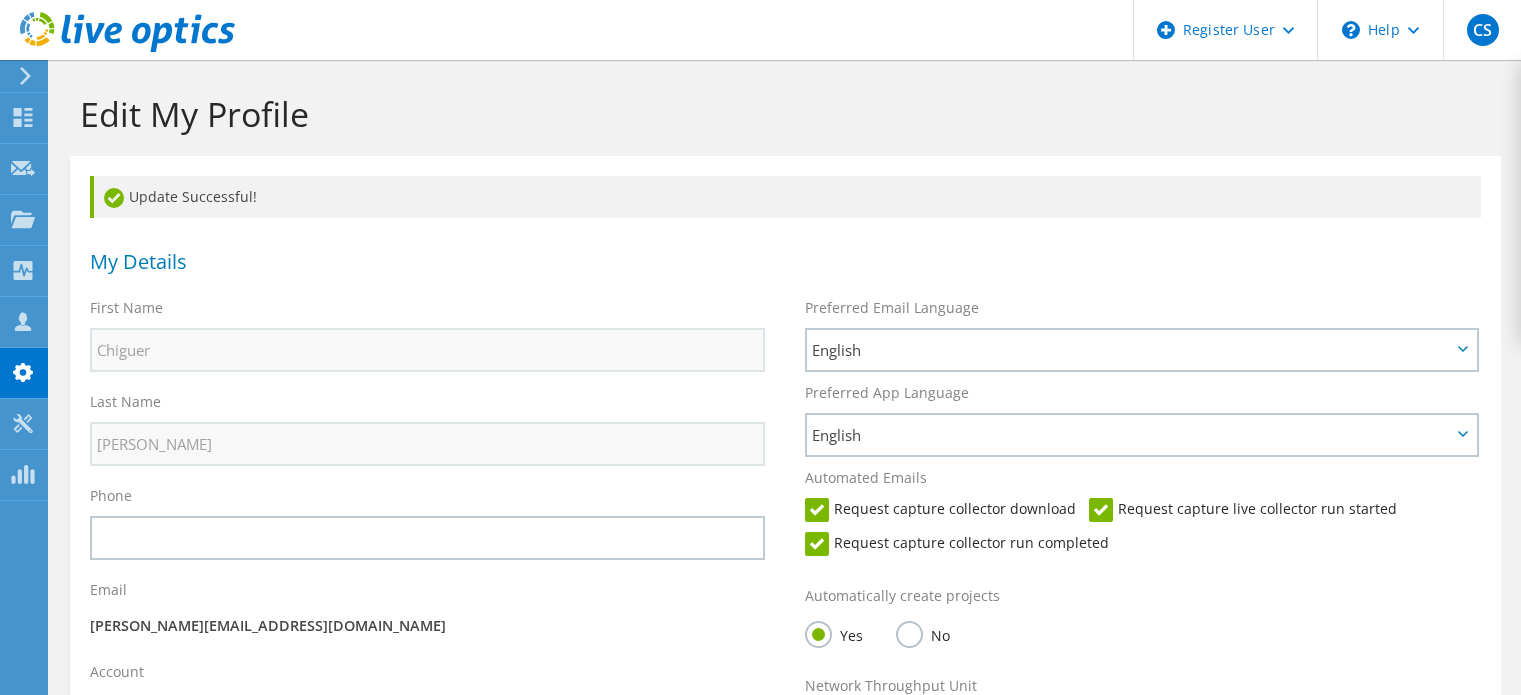 scroll, scrollTop: 0, scrollLeft: 0, axis: both 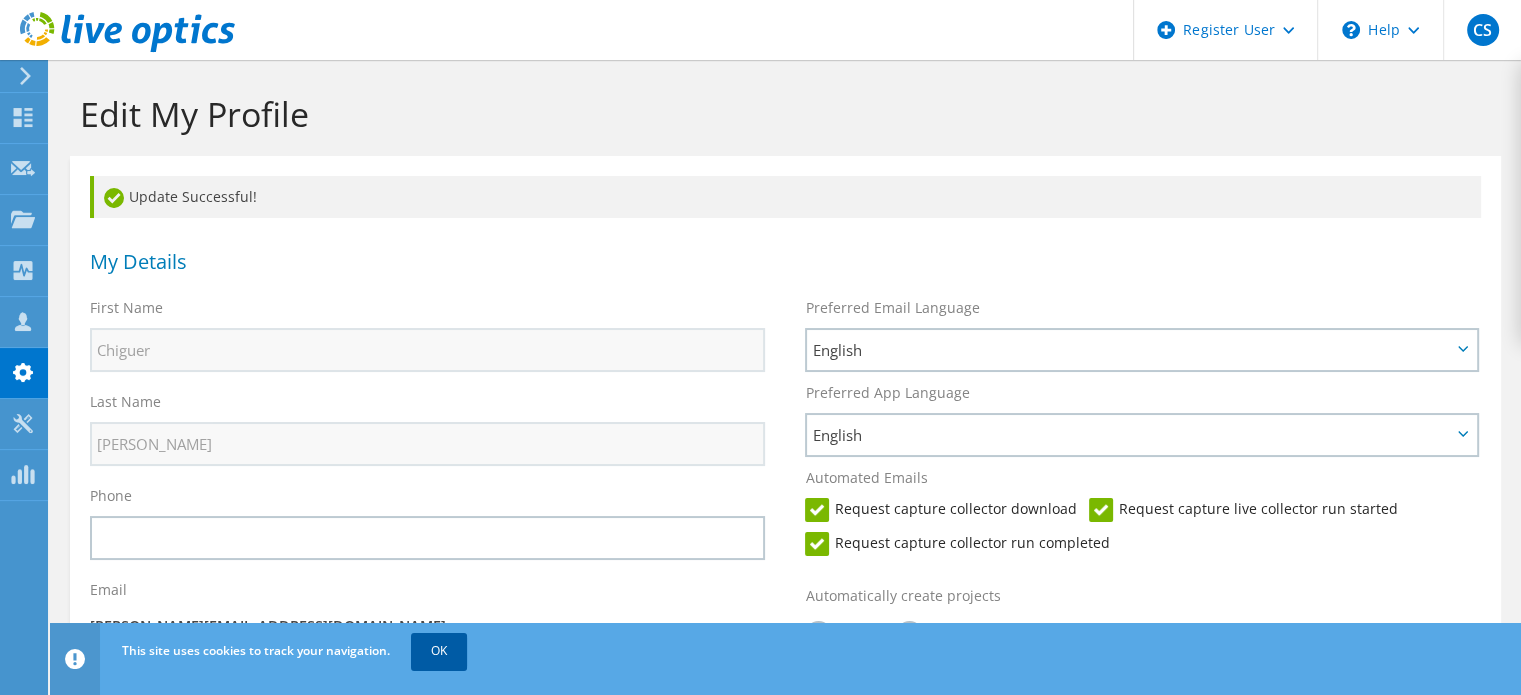 click on "OK" at bounding box center [439, 651] 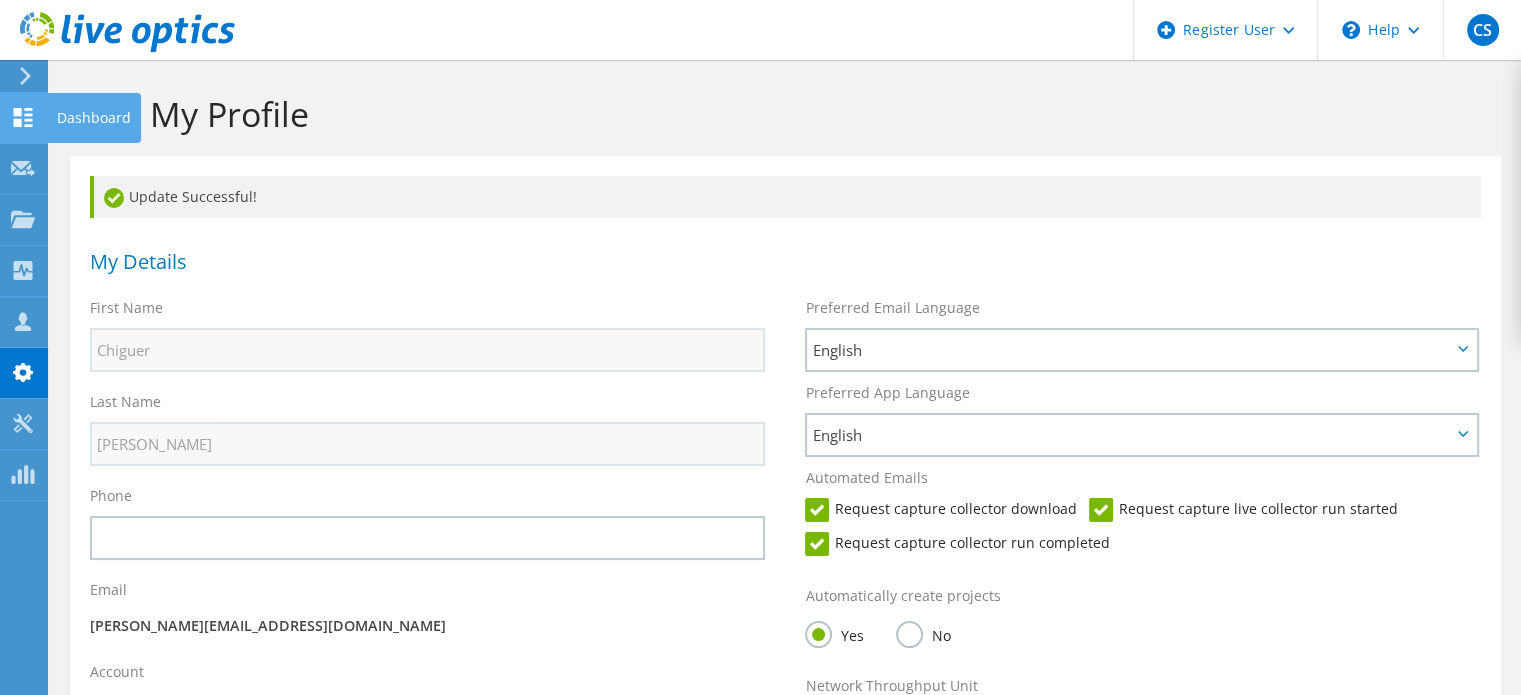 click on "Dashboard" at bounding box center [-66, 118] 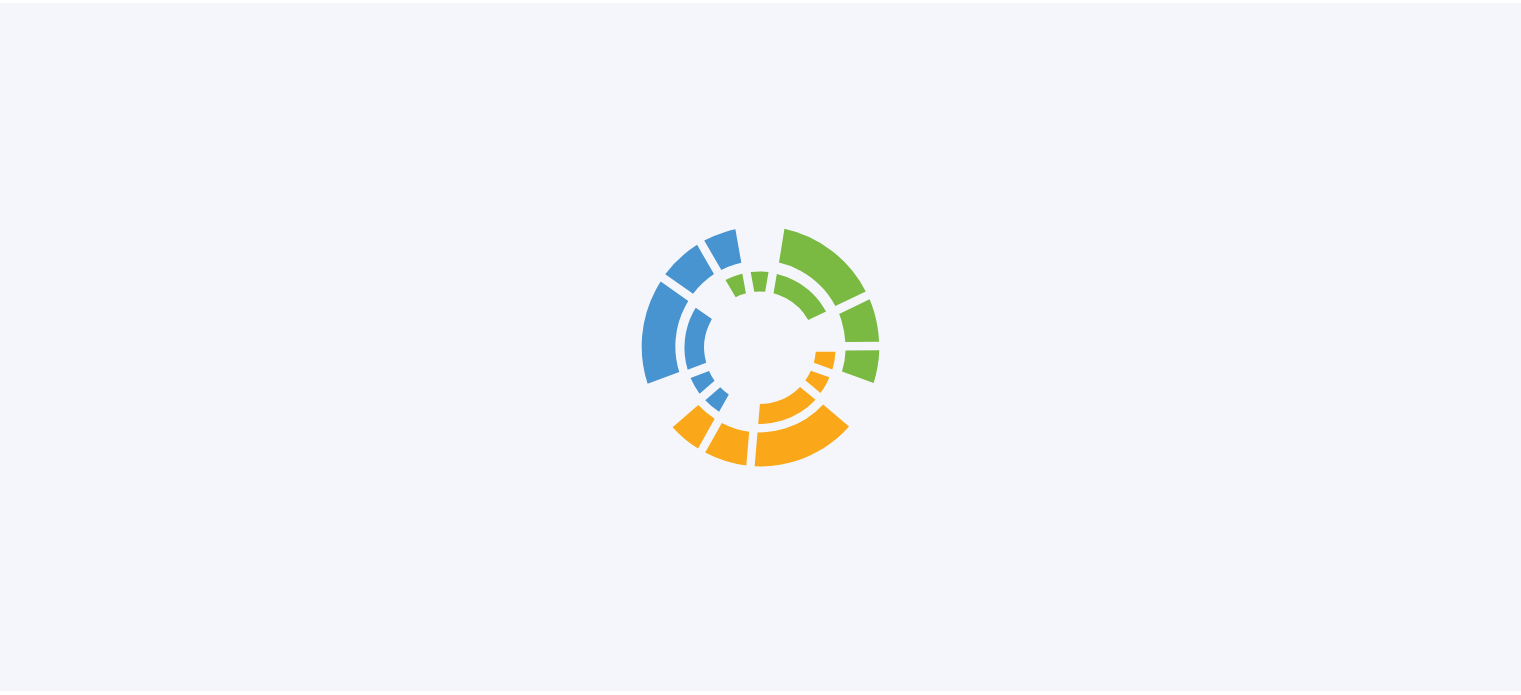 scroll, scrollTop: 0, scrollLeft: 0, axis: both 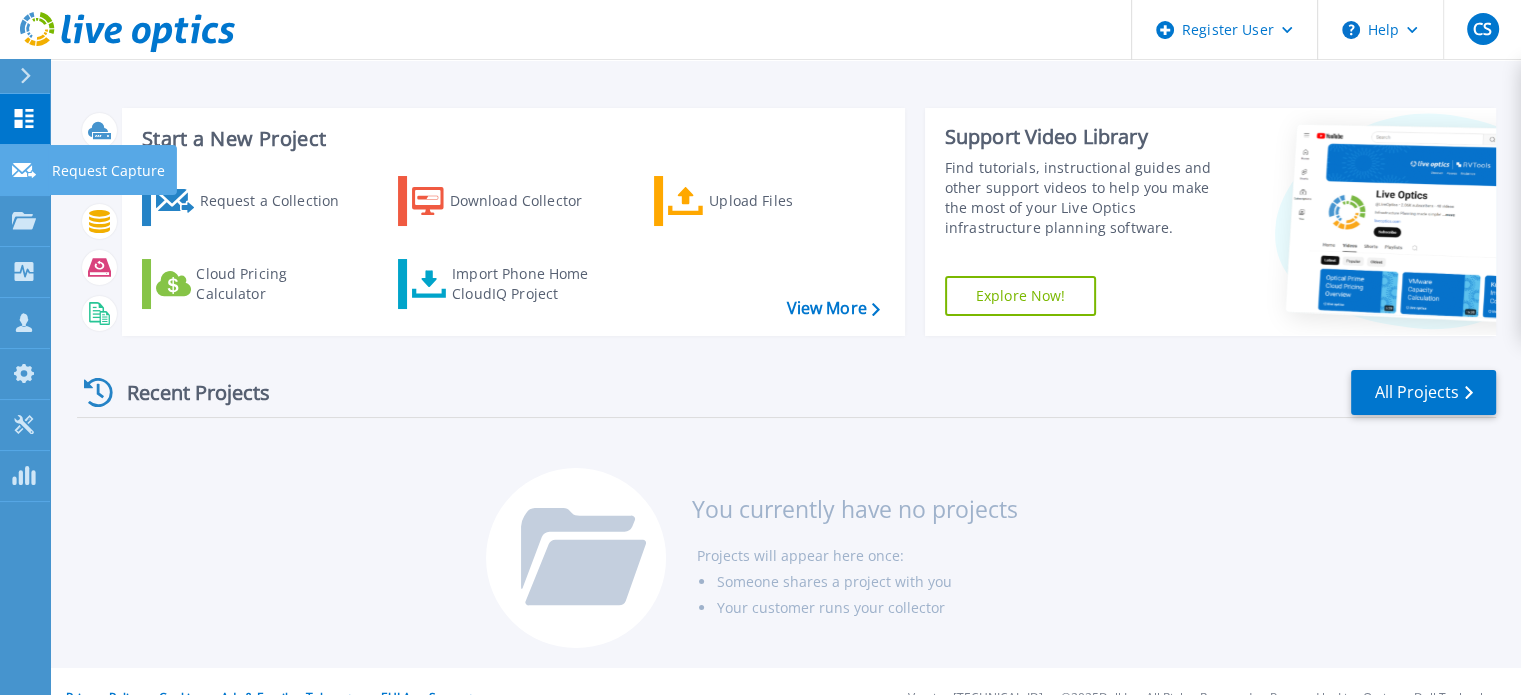 click on "Request Capture" at bounding box center (113, 170) 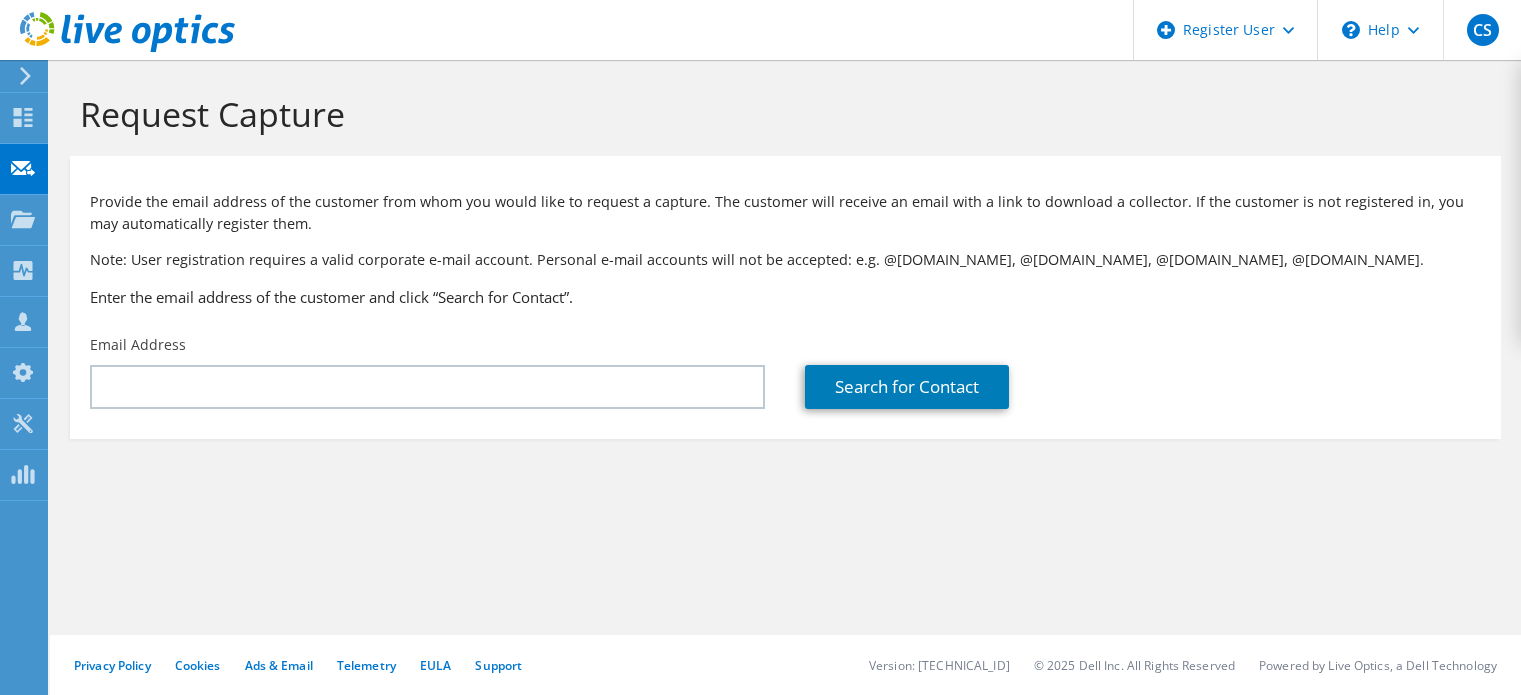 scroll, scrollTop: 0, scrollLeft: 0, axis: both 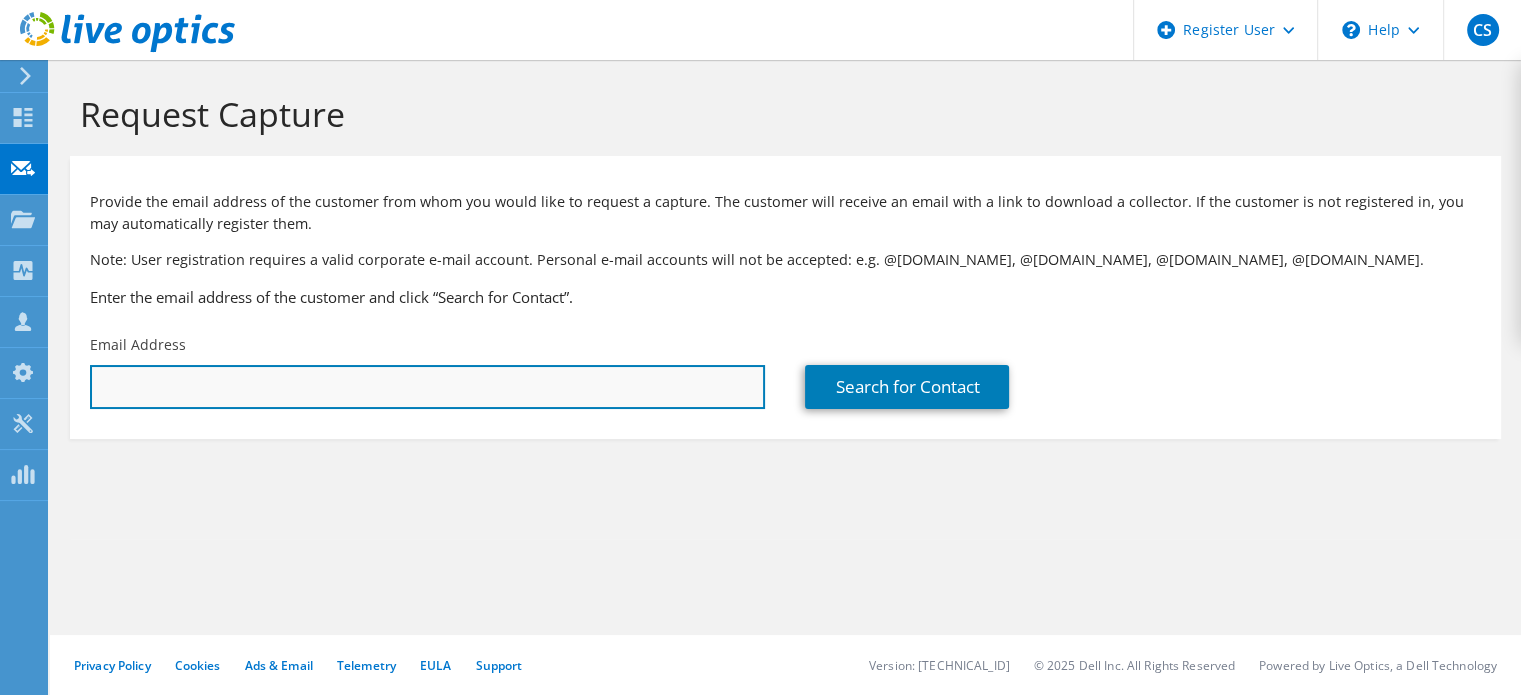 click at bounding box center [427, 387] 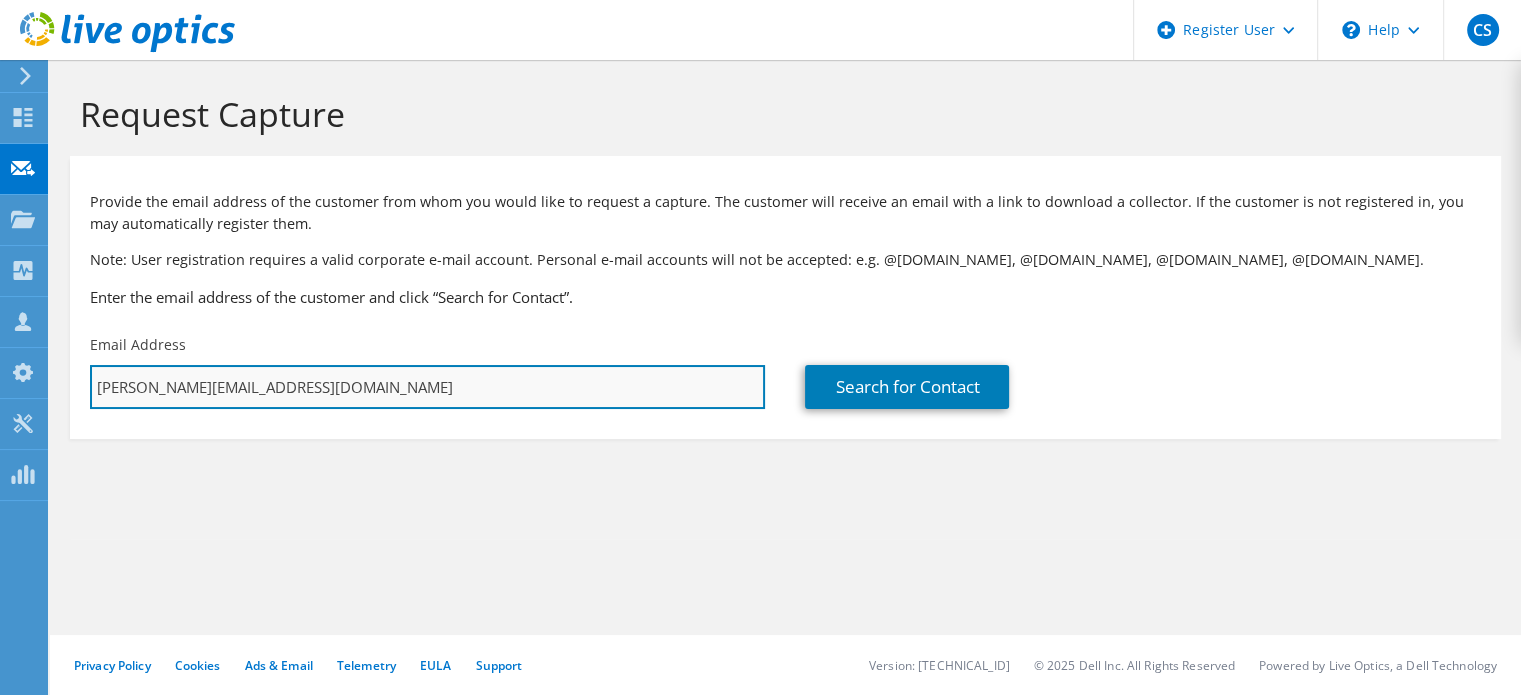 click on "[PERSON_NAME][EMAIL_ADDRESS][DOMAIN_NAME]" at bounding box center [427, 387] 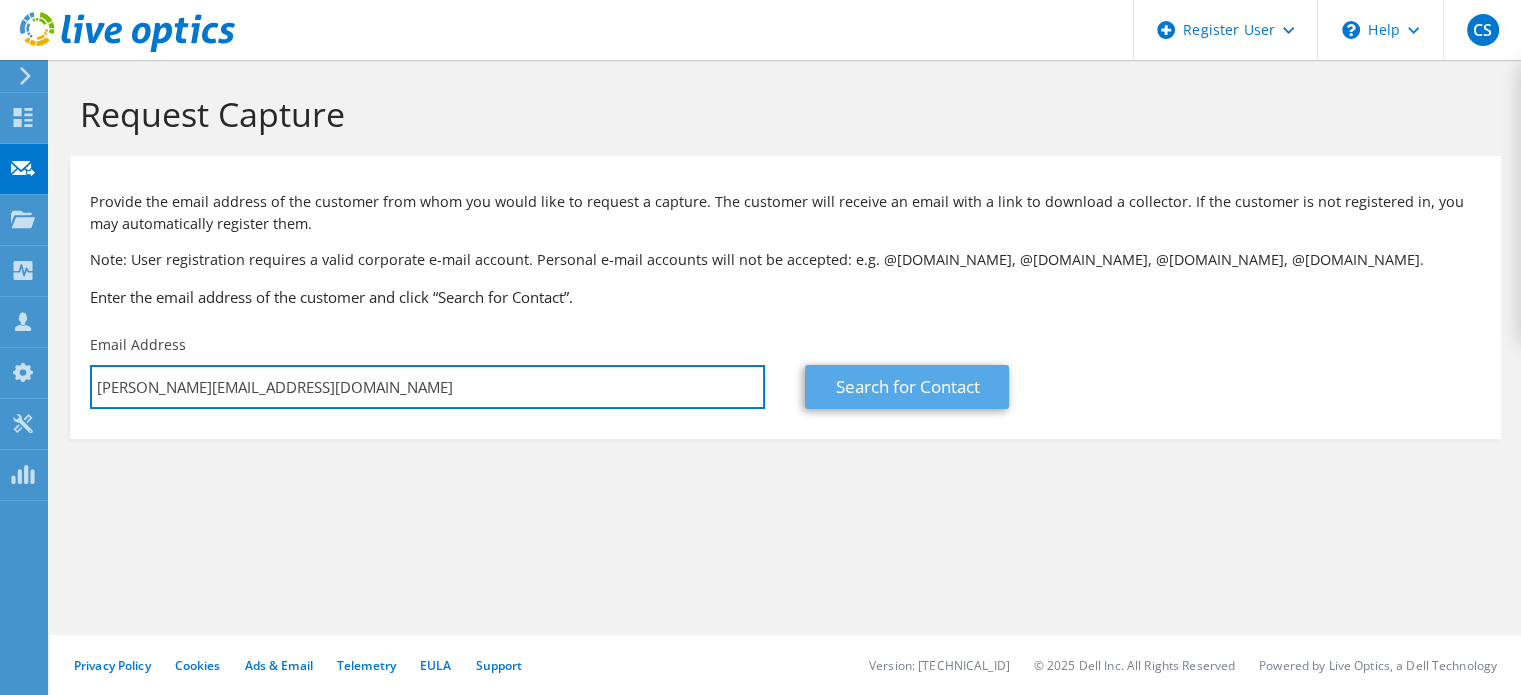 type on "sara_chig@dell.com" 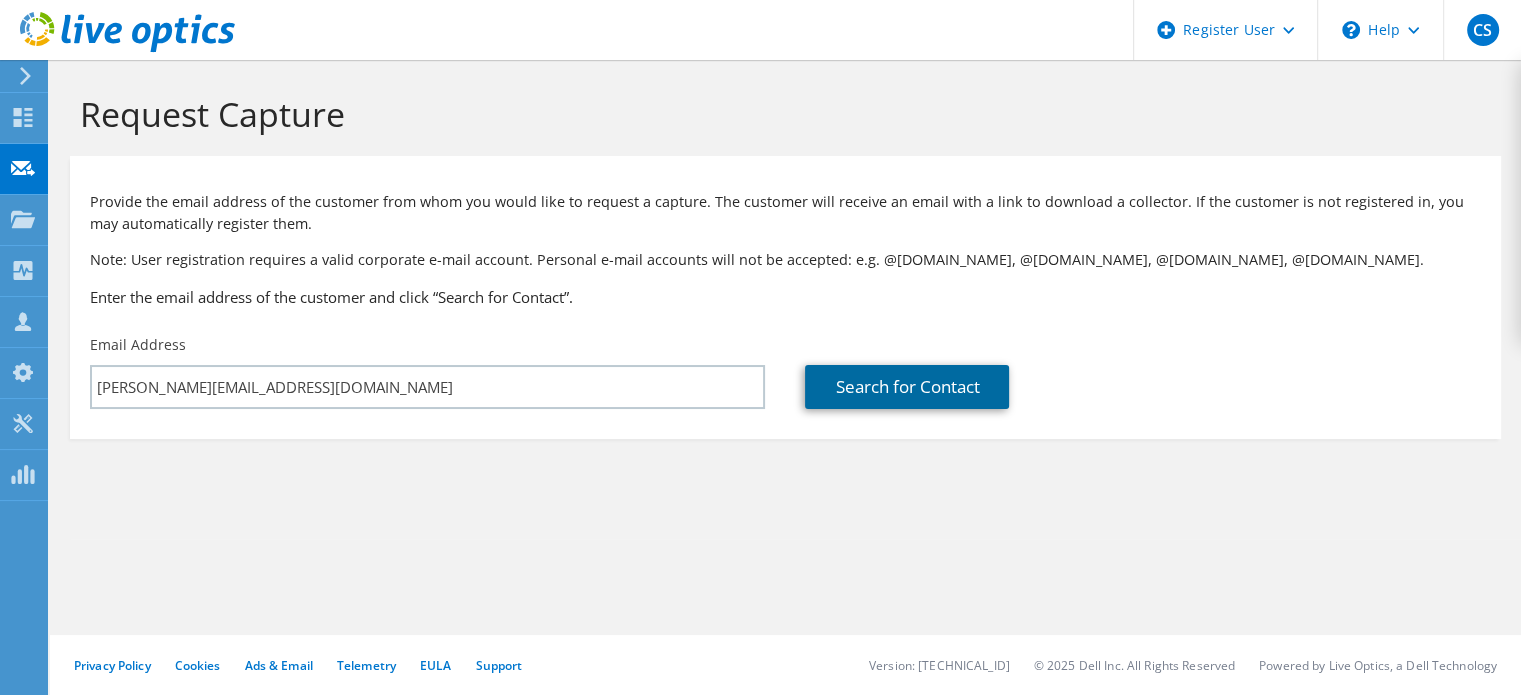 click on "Search for Contact" at bounding box center [907, 387] 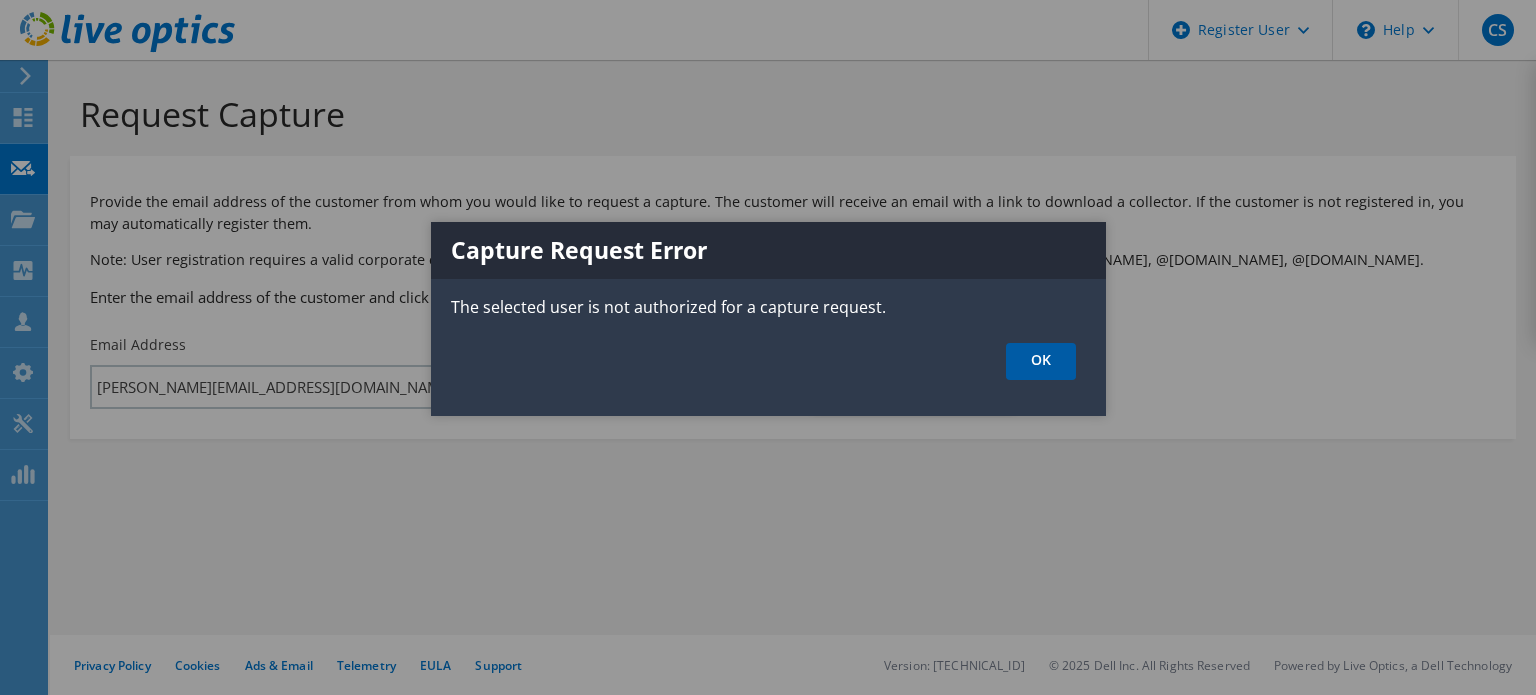click on "OK" at bounding box center [1041, 361] 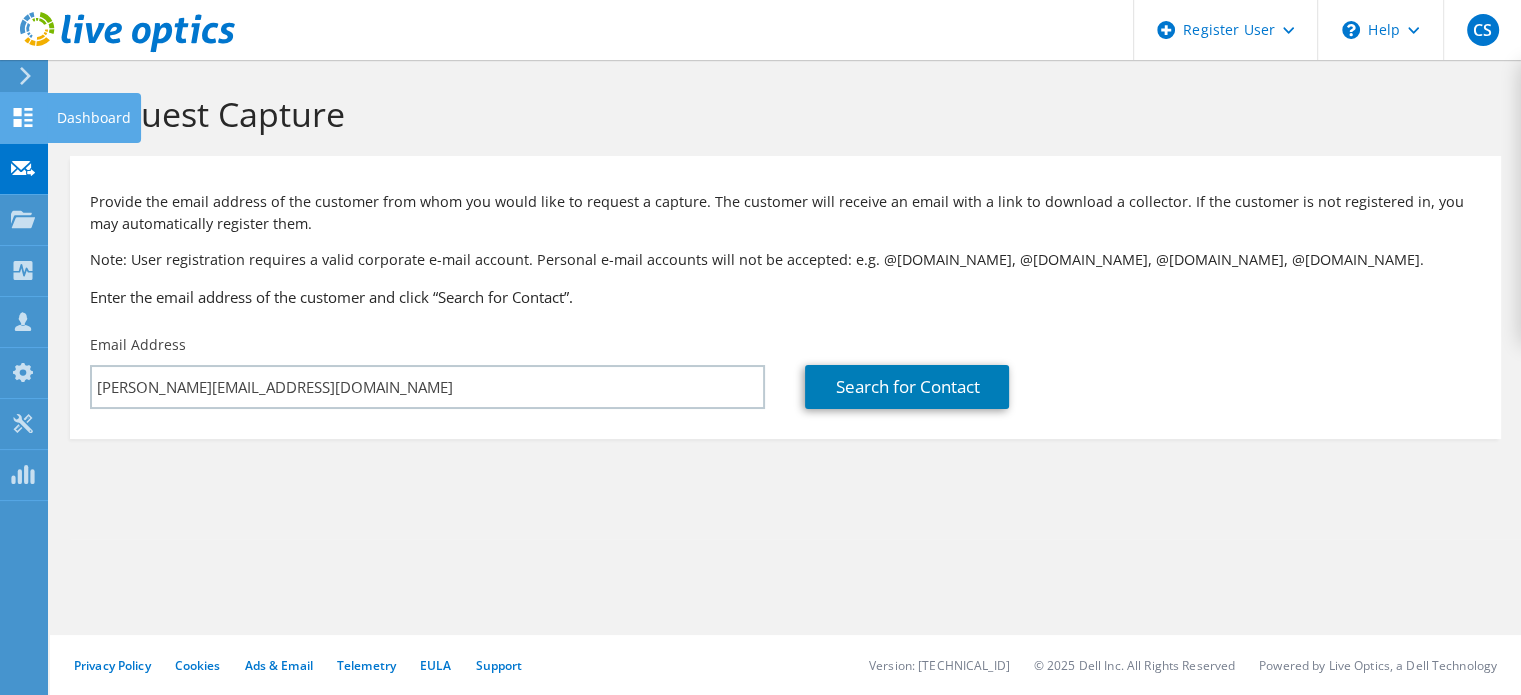 click 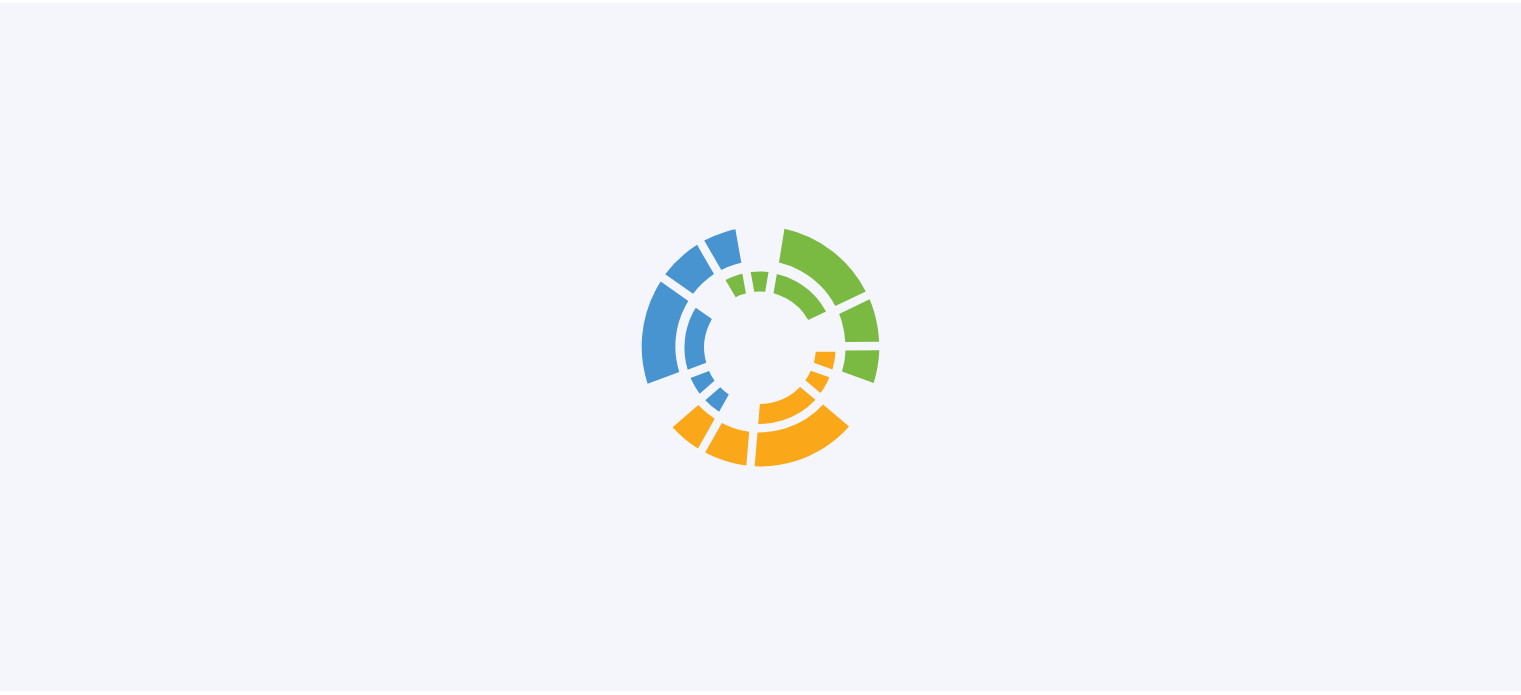 scroll, scrollTop: 0, scrollLeft: 0, axis: both 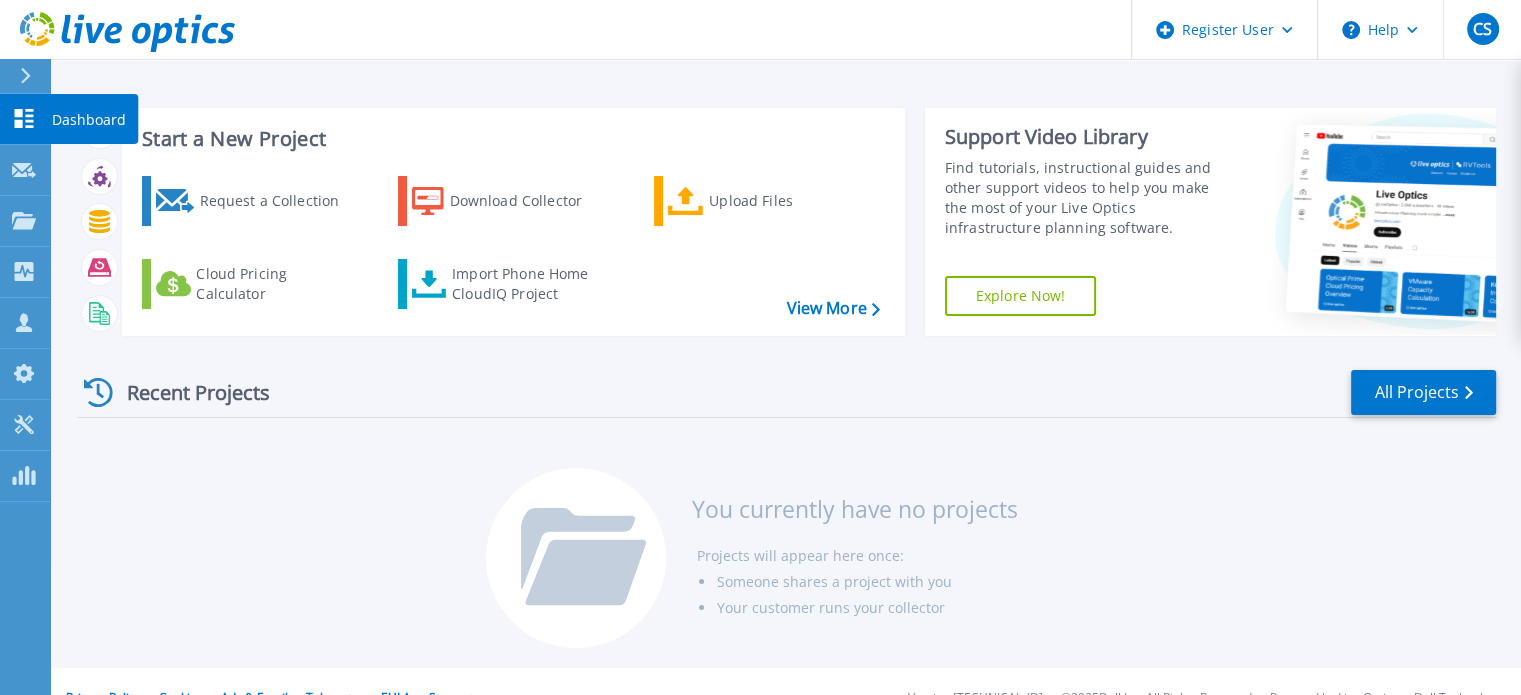 click on "Dashboard" at bounding box center [89, 120] 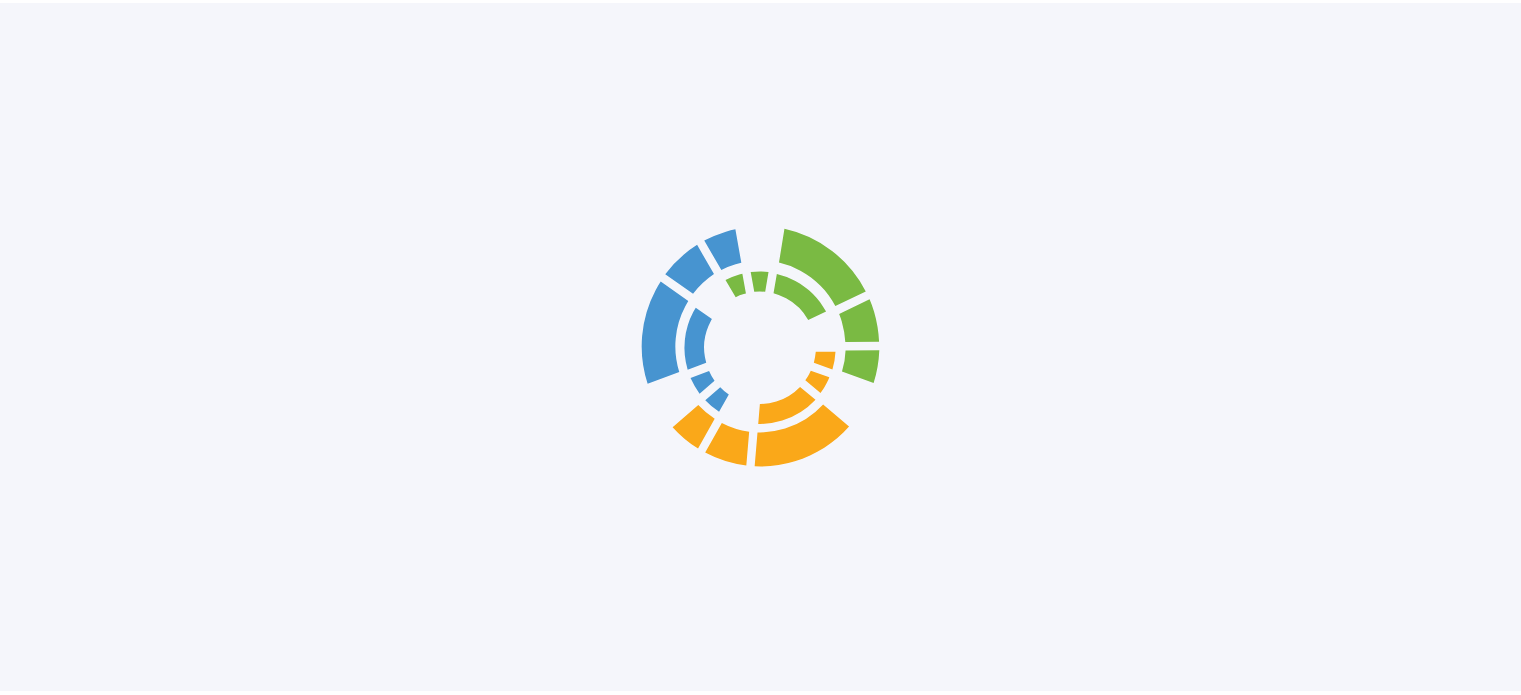 scroll, scrollTop: 0, scrollLeft: 0, axis: both 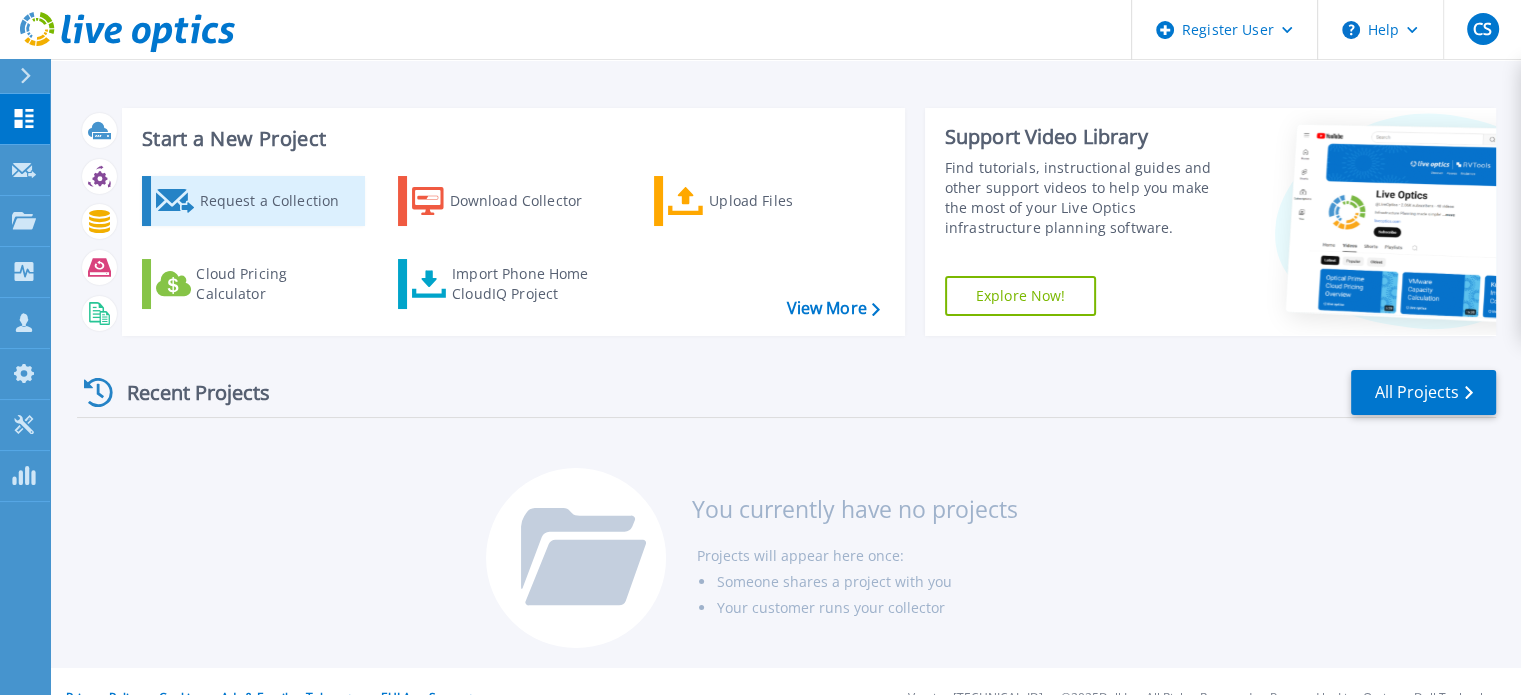 click on "Request a Collection" at bounding box center (279, 201) 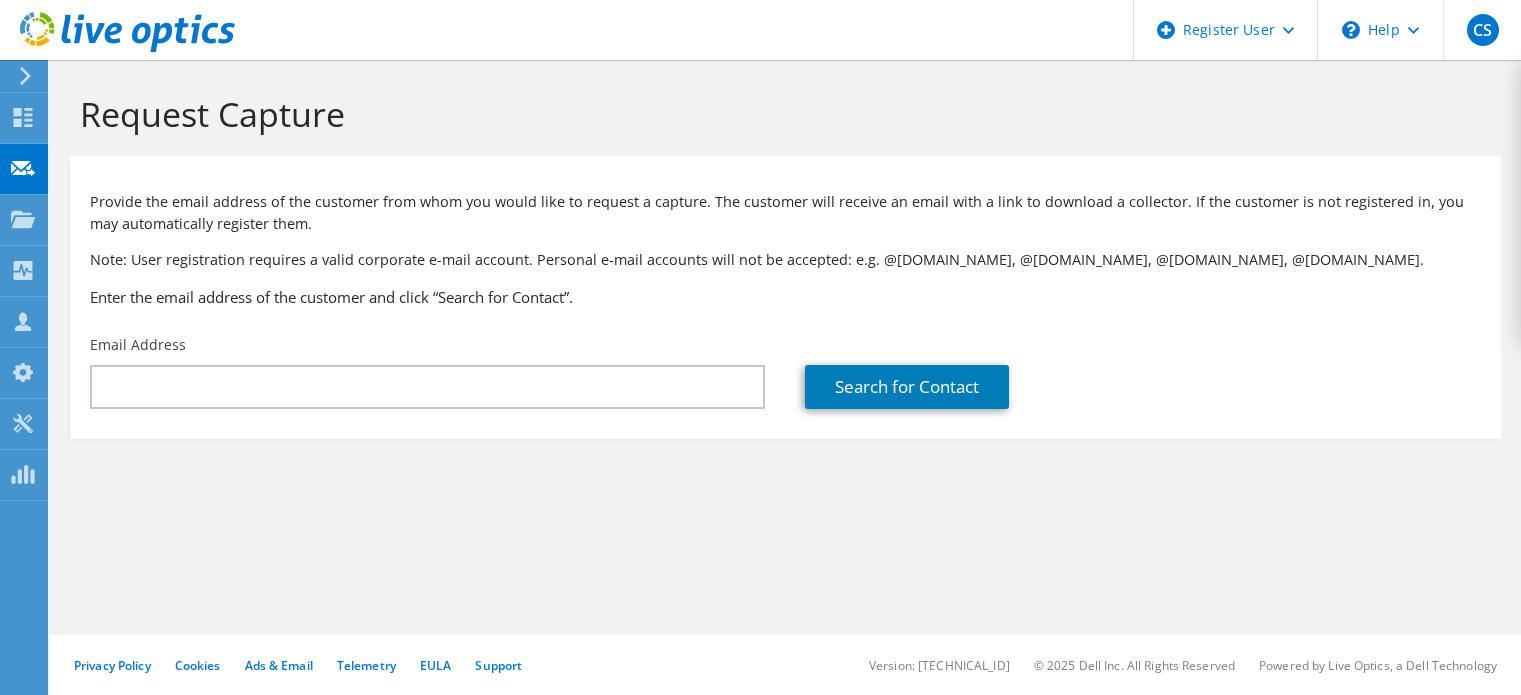 scroll, scrollTop: 0, scrollLeft: 0, axis: both 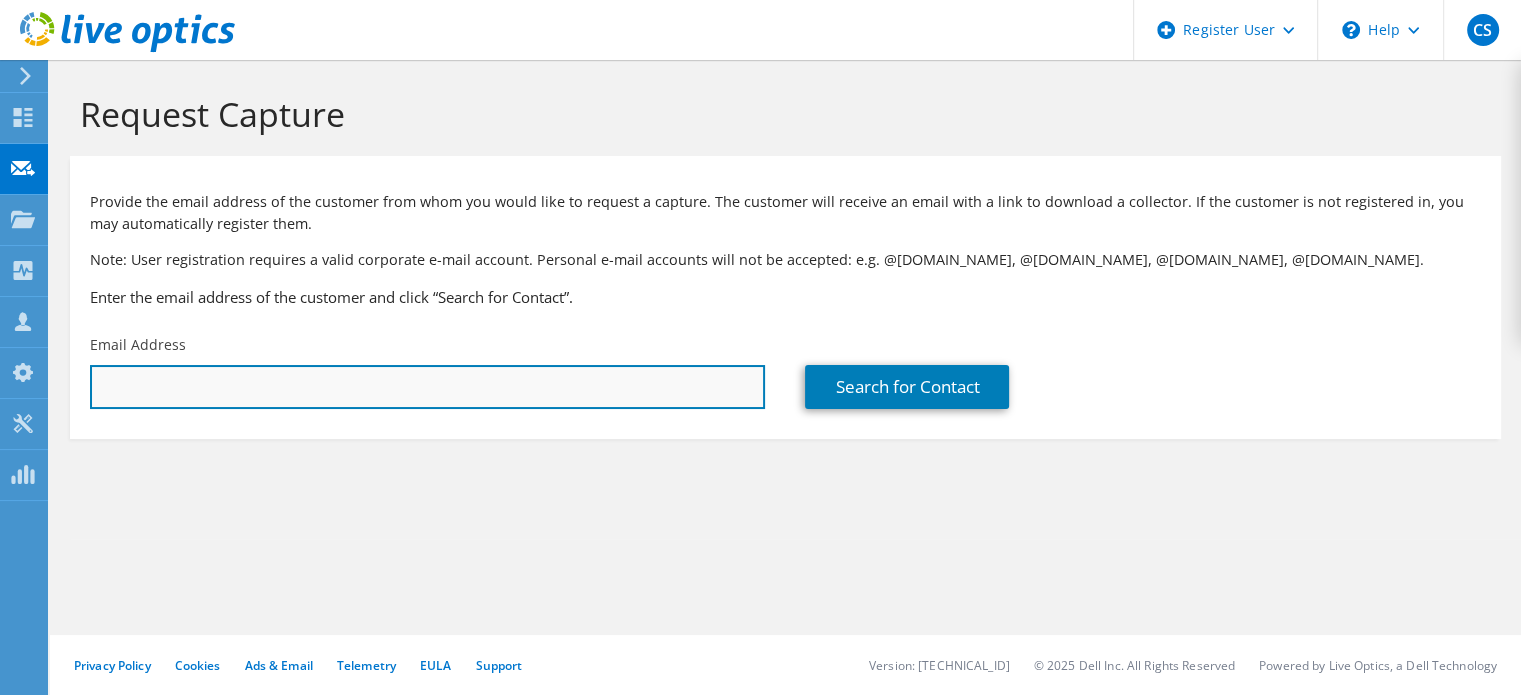 click at bounding box center (427, 387) 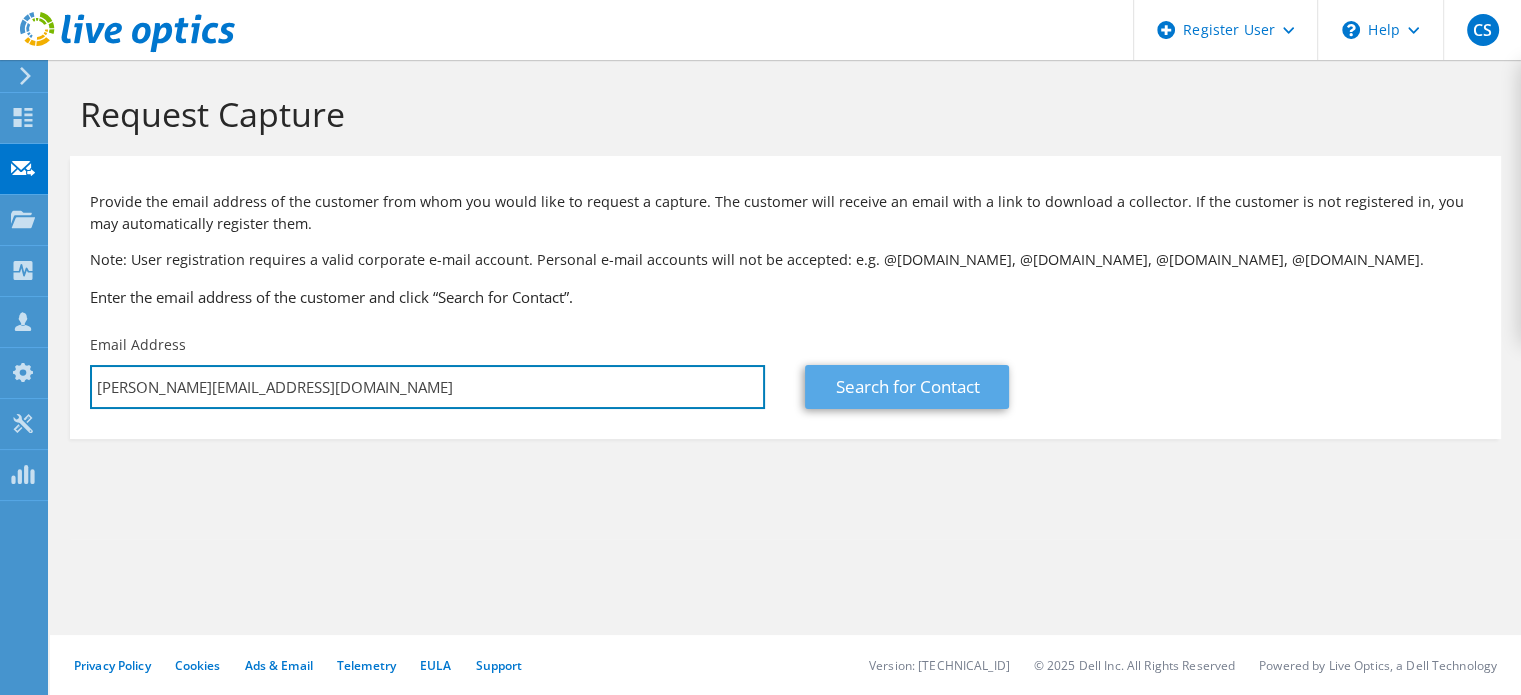 type on "[PERSON_NAME][EMAIL_ADDRESS][DOMAIN_NAME]" 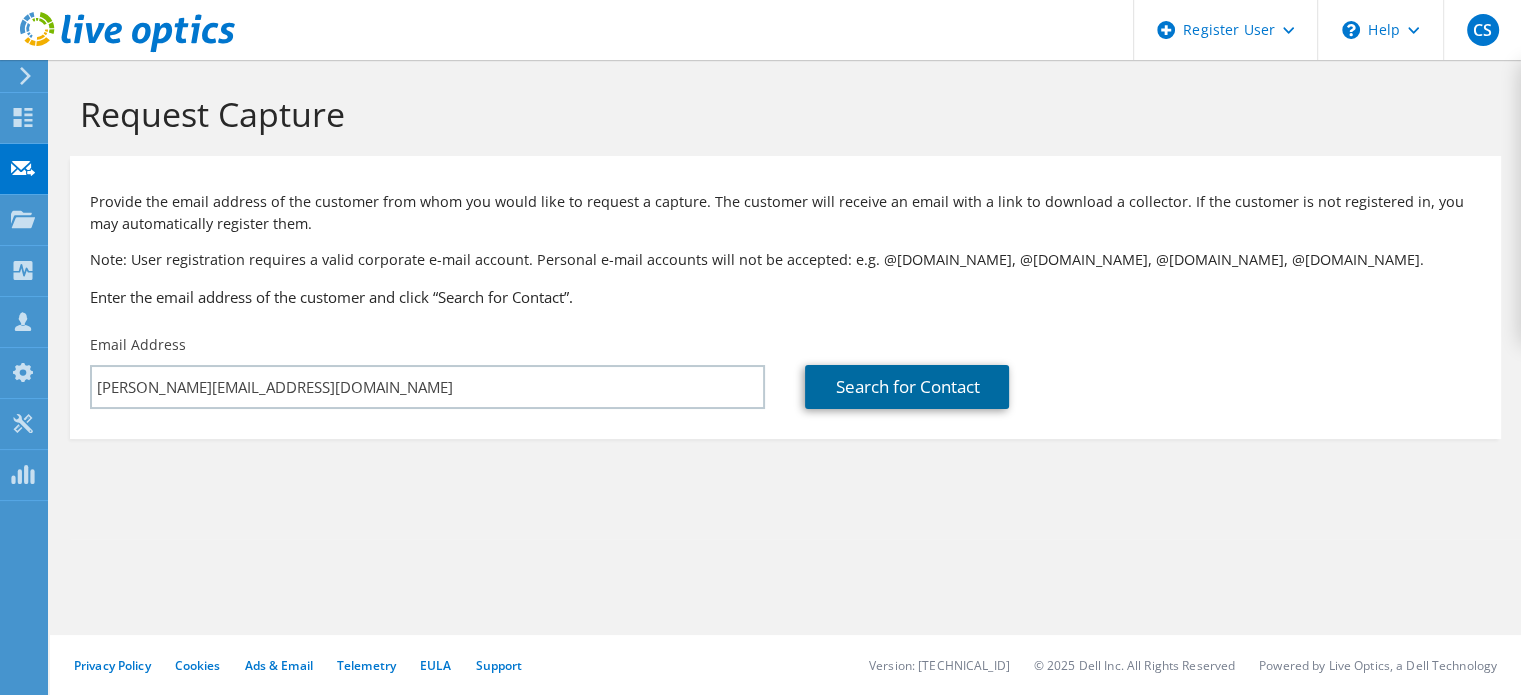 click on "Search for Contact" at bounding box center (907, 387) 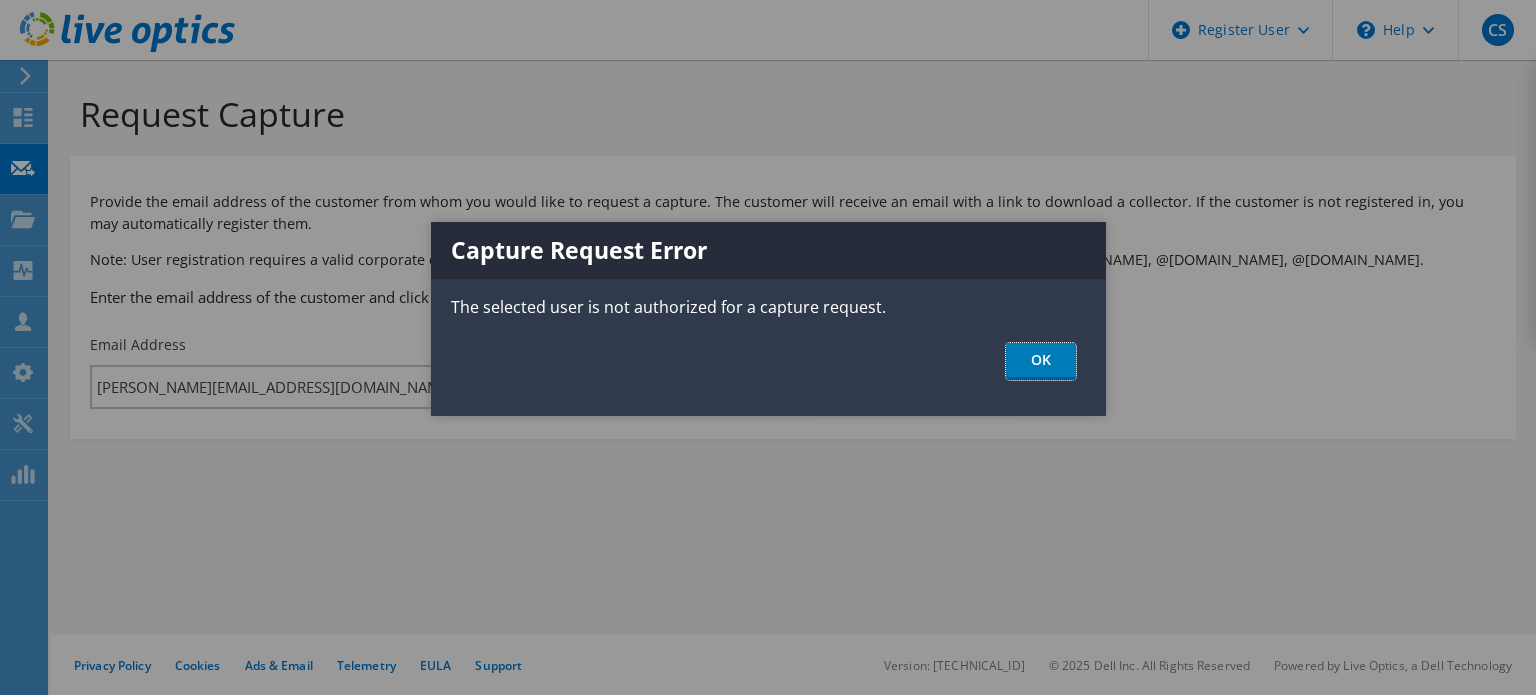 click on "OK" at bounding box center [1041, 361] 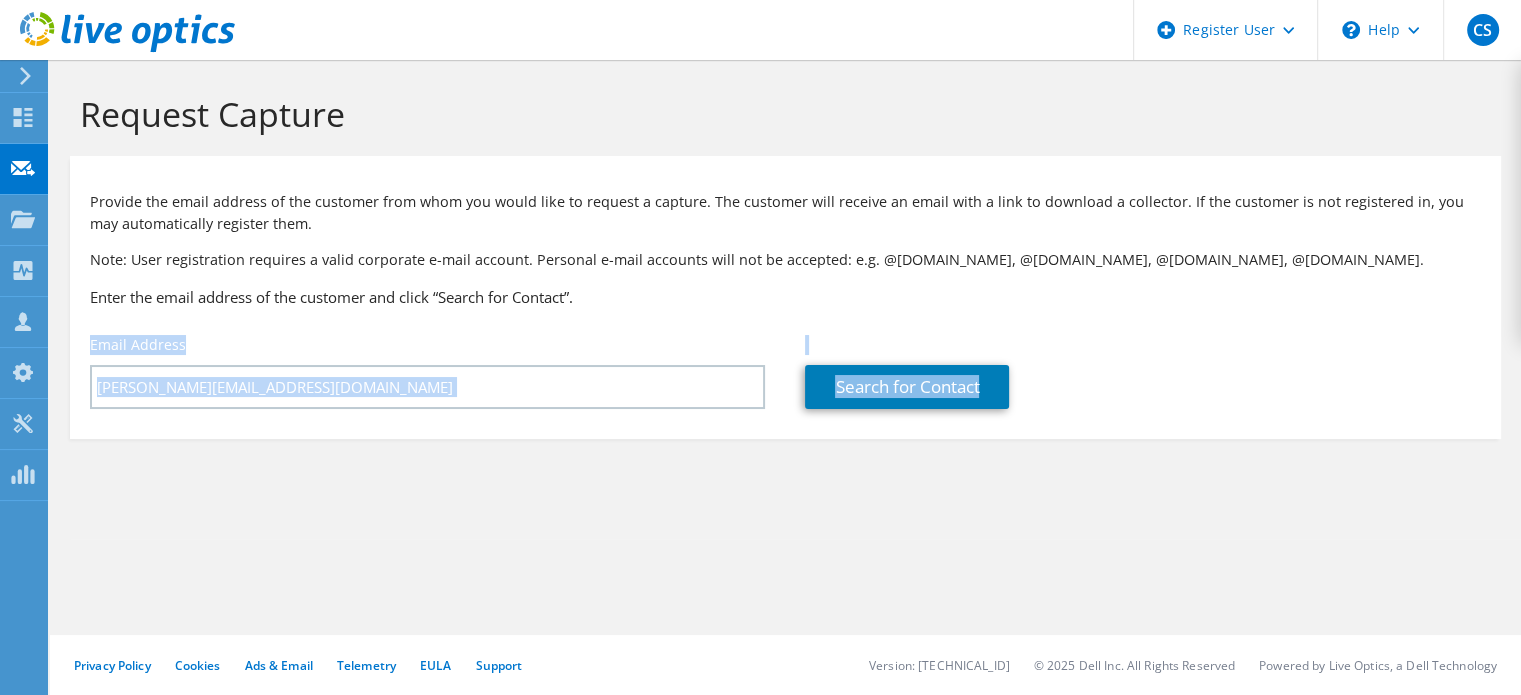 drag, startPoint x: 1310, startPoint y: 294, endPoint x: 0, endPoint y: 697, distance: 1370.5872 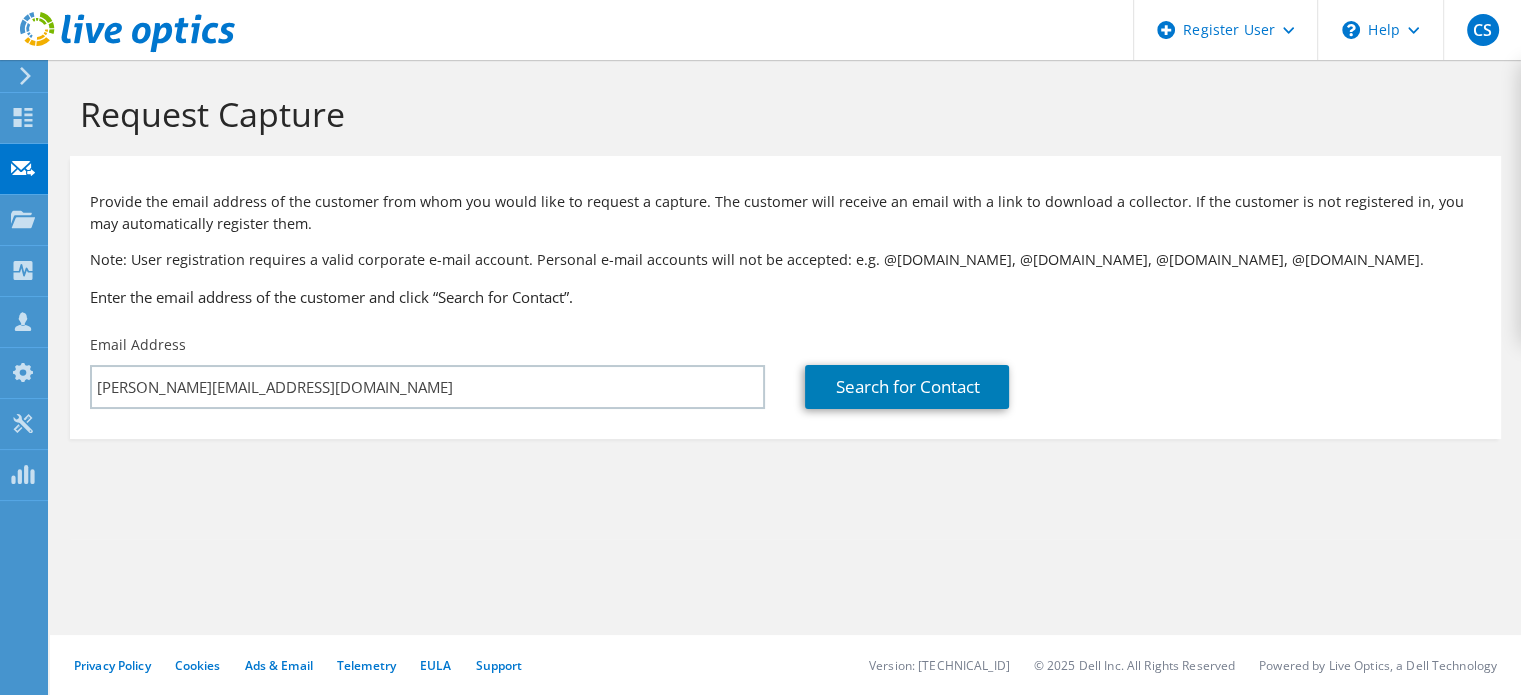 click on "Provide the email address of the customer from whom you would like to request a capture. The customer will receive an email with a link to download a collector. If the customer is not registered in, you may automatically register them.
Note: User registration requires a valid corporate e-mail account. Personal e-mail accounts will not be accepted: e.g. @gmail.com, @yahoo.com, @outlook.com, @hotmail.com.
Enter the email address of the customer and click “Search for Contact”." at bounding box center [785, 245] 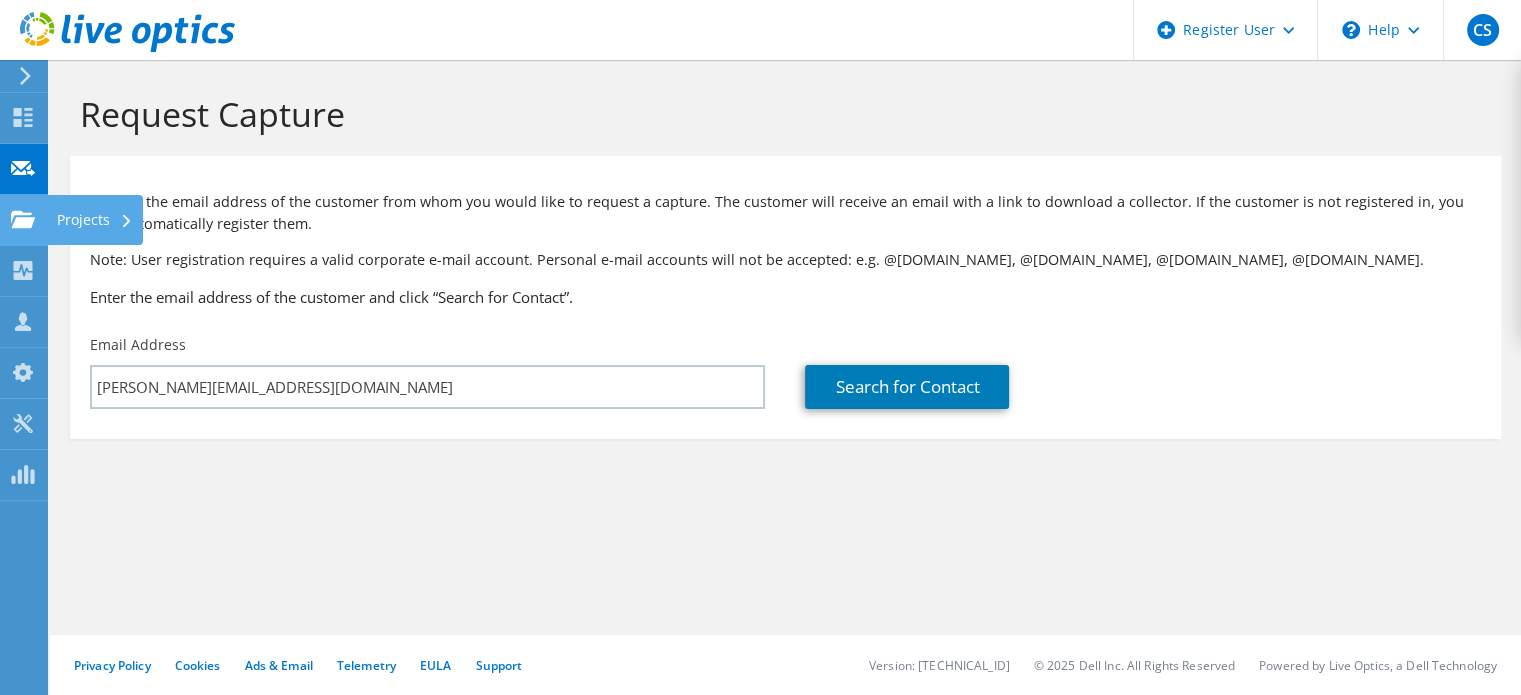 click on "Projects" at bounding box center (95, 220) 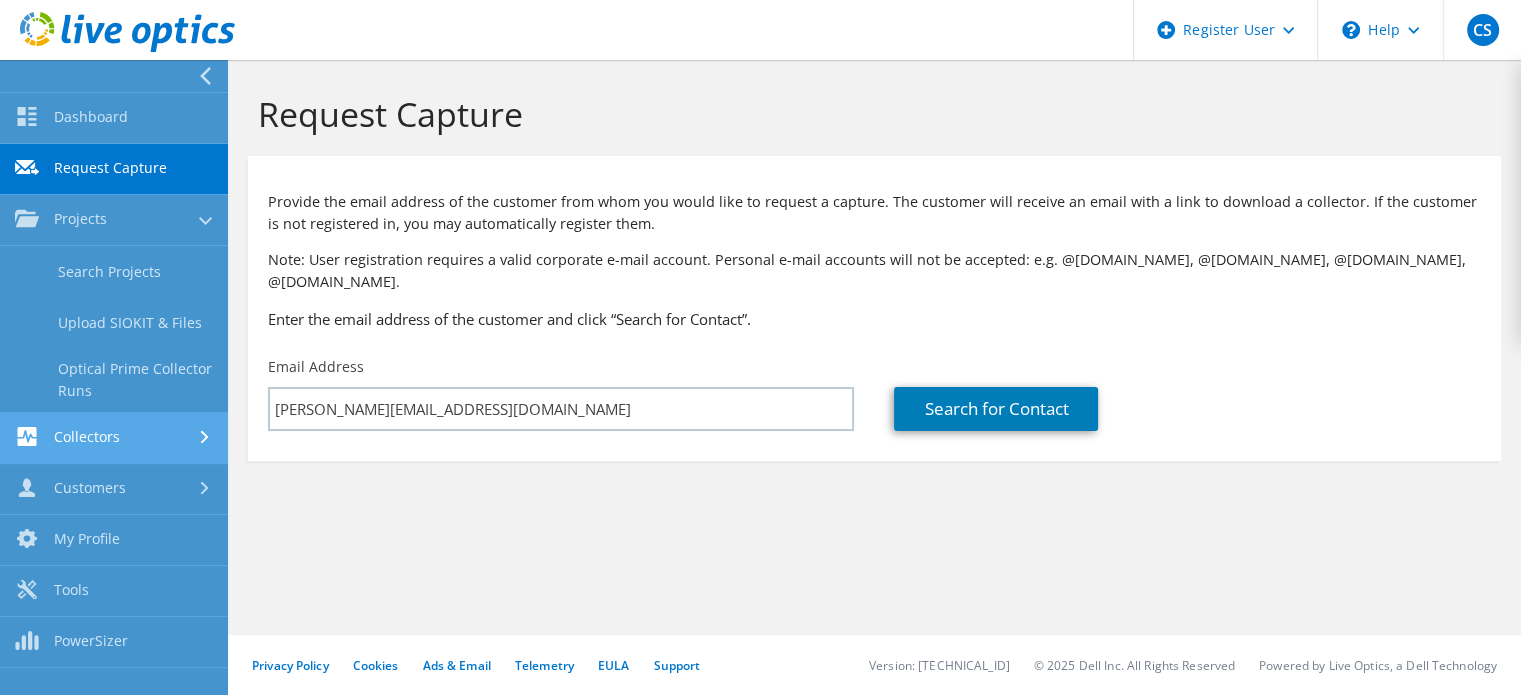 click on "Collectors" at bounding box center [114, 438] 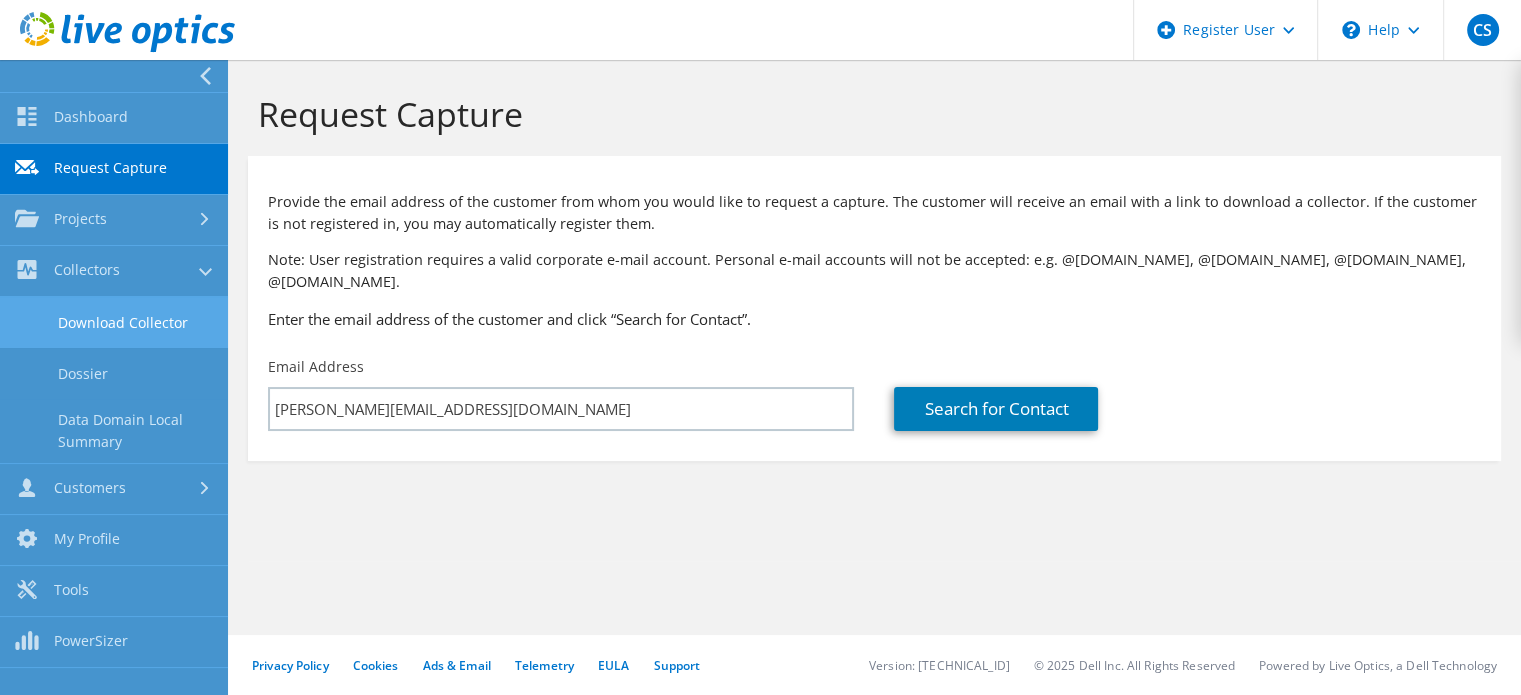 click on "Download Collector" at bounding box center [114, 322] 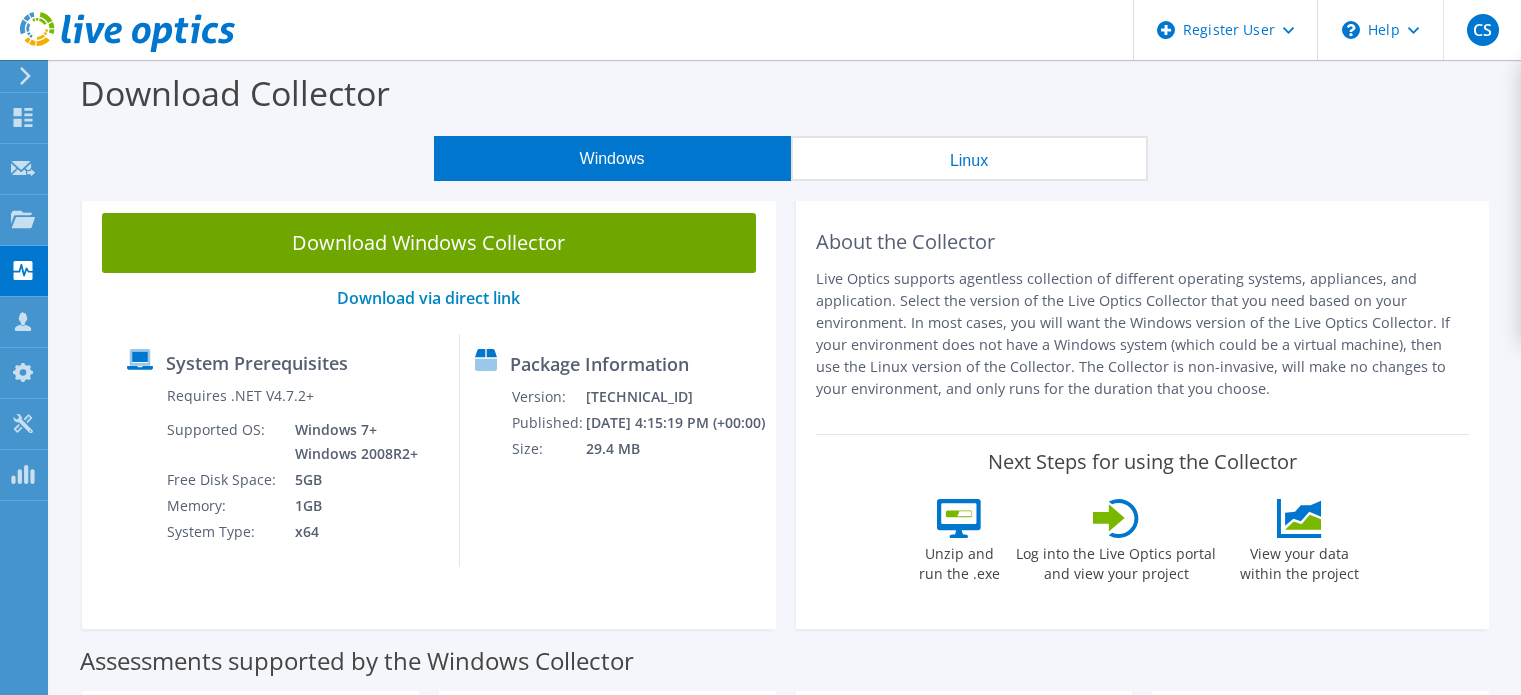 scroll, scrollTop: 0, scrollLeft: 0, axis: both 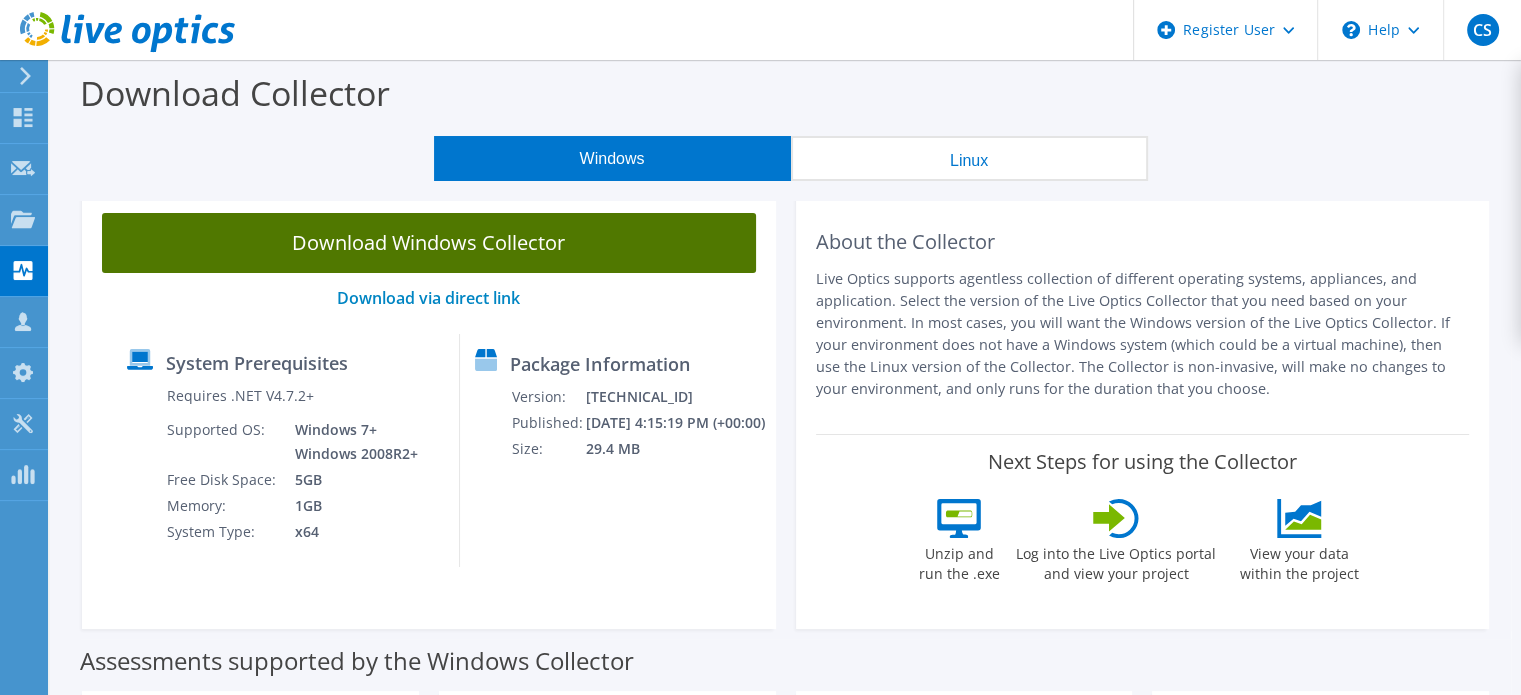 click on "Download Windows Collector" at bounding box center [429, 243] 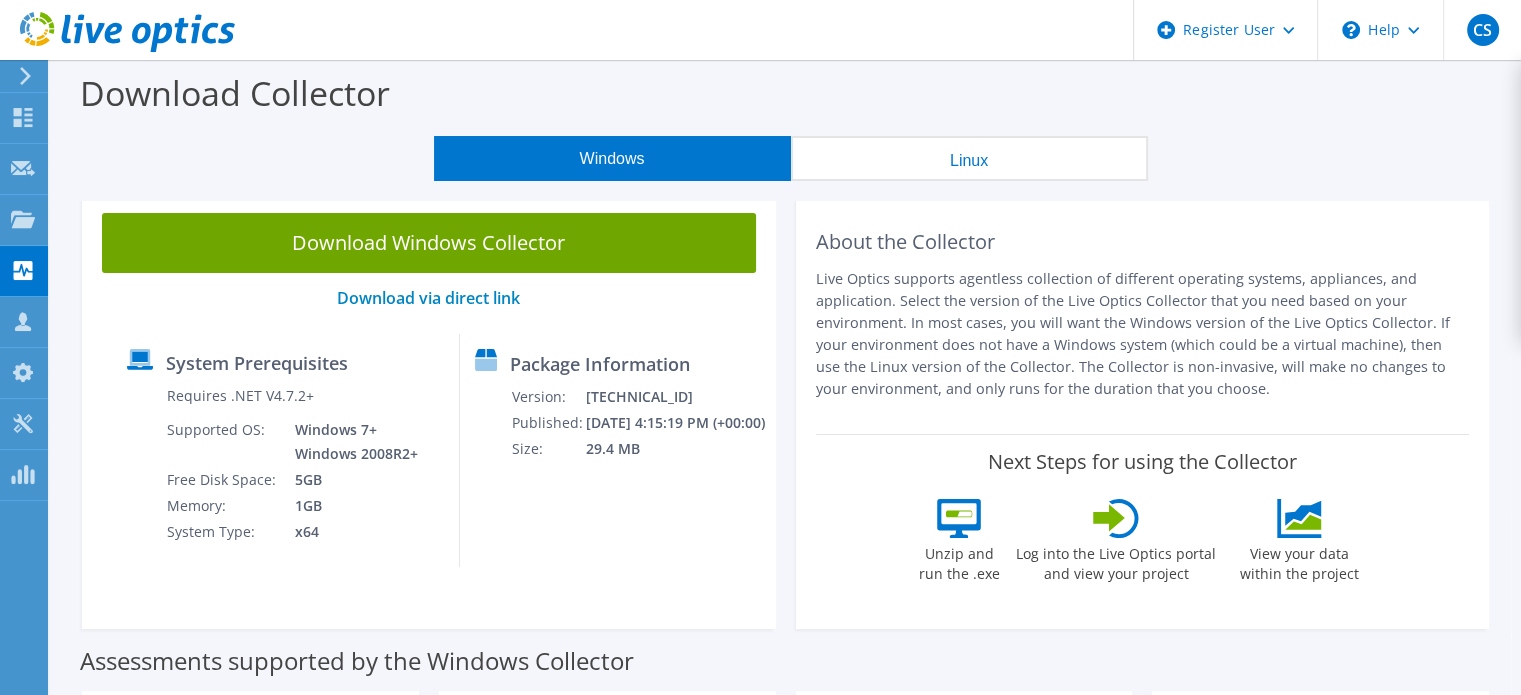 click on "Linux" at bounding box center [969, 158] 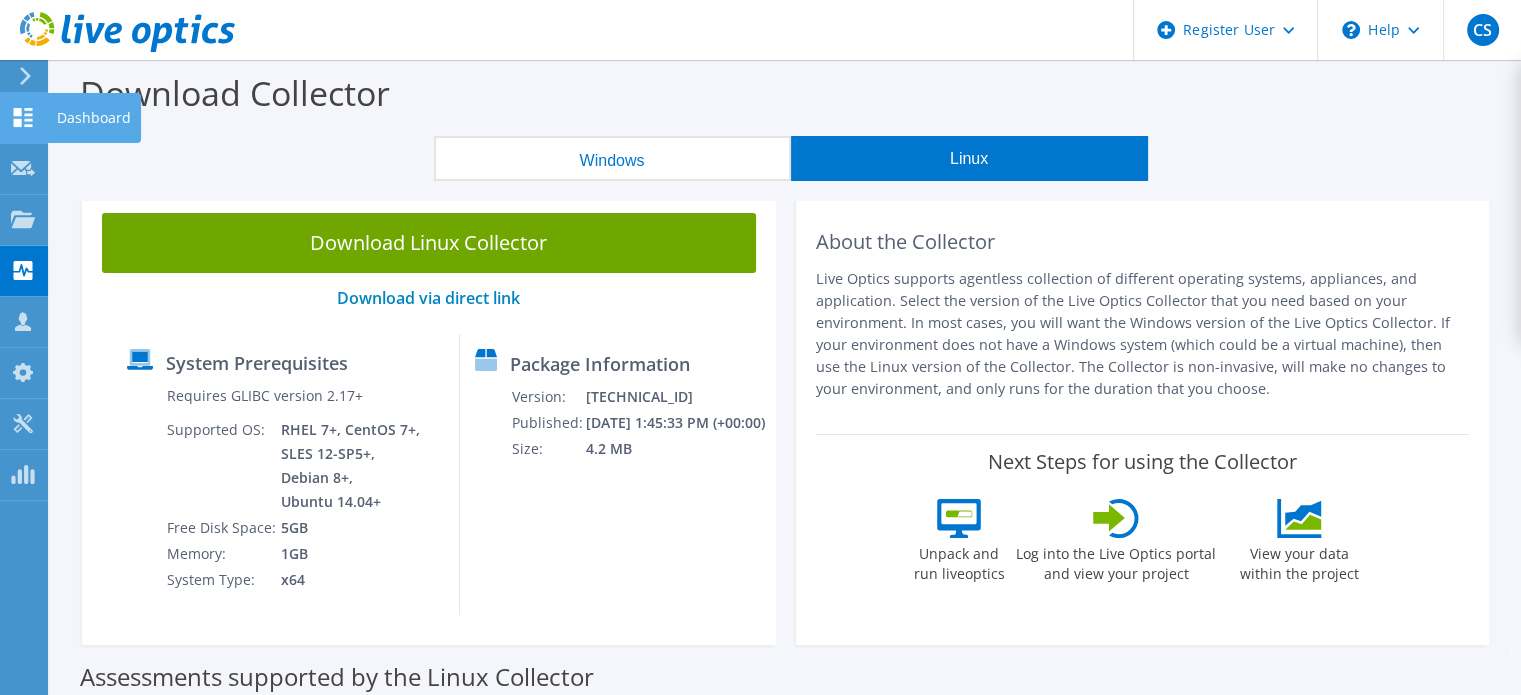 click on "Dashboard" at bounding box center (94, 118) 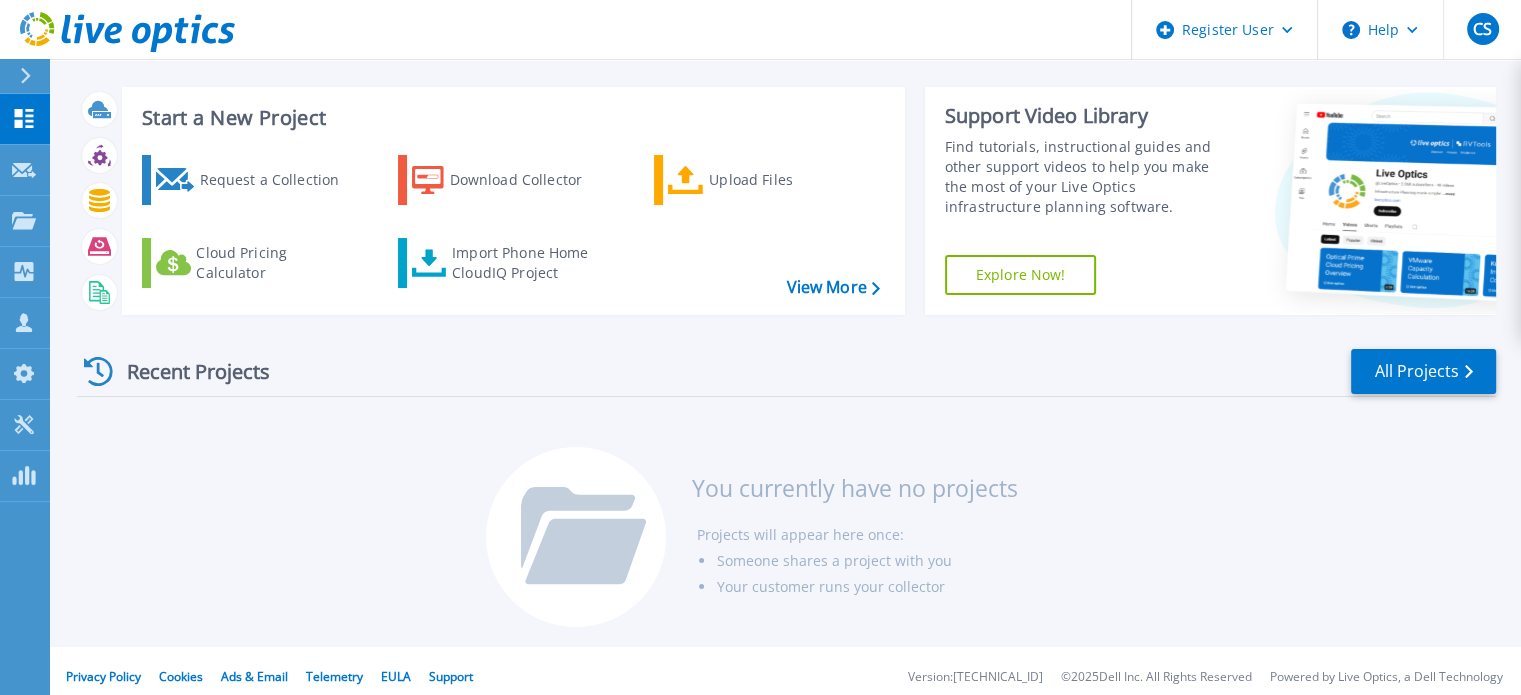 scroll, scrollTop: 32, scrollLeft: 0, axis: vertical 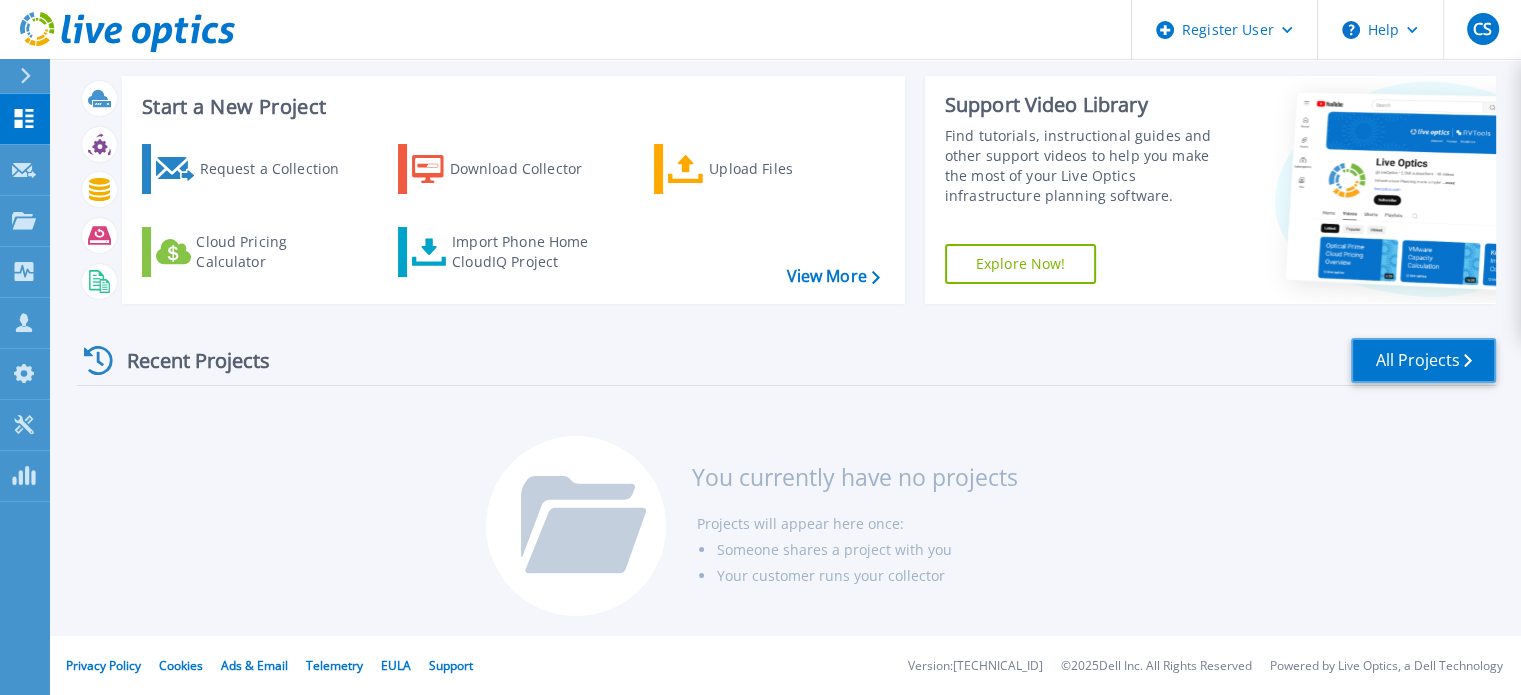click on "All Projects" at bounding box center (1423, 360) 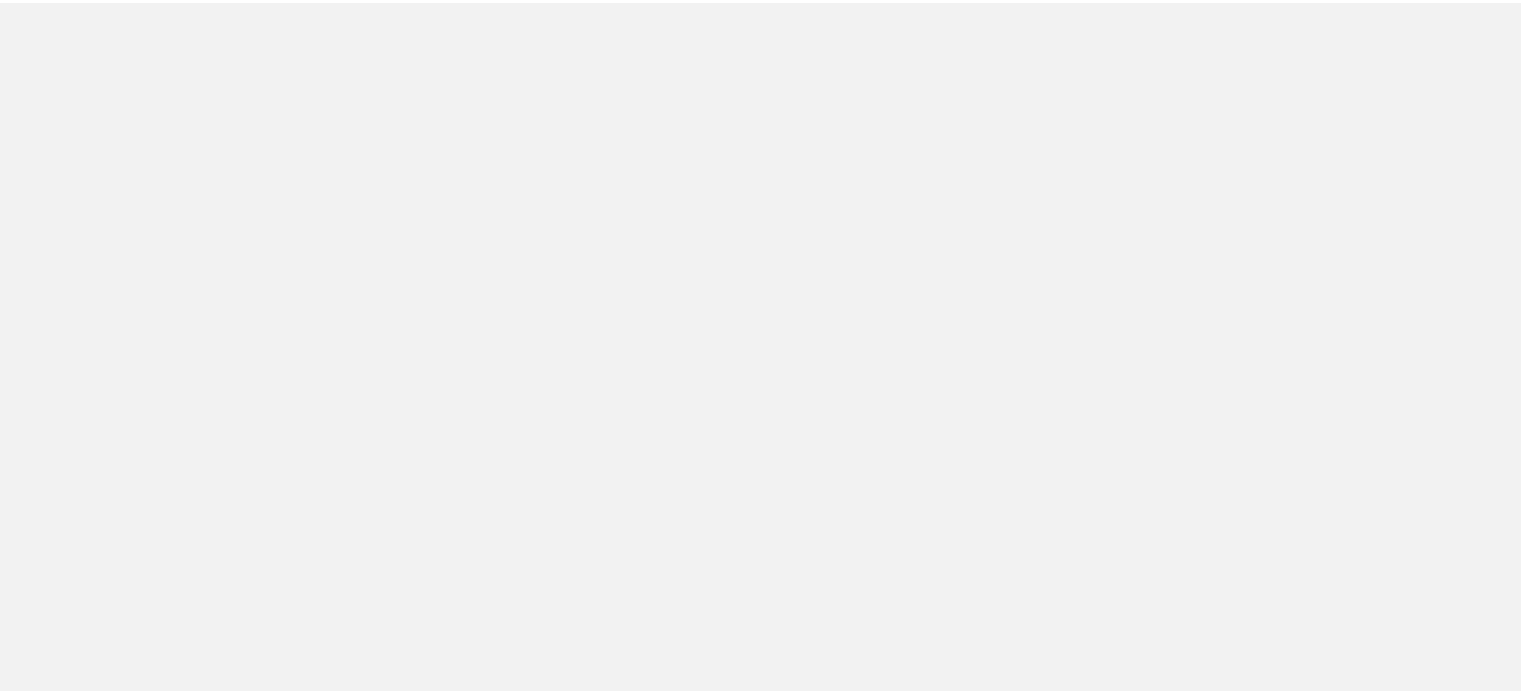 scroll, scrollTop: 0, scrollLeft: 0, axis: both 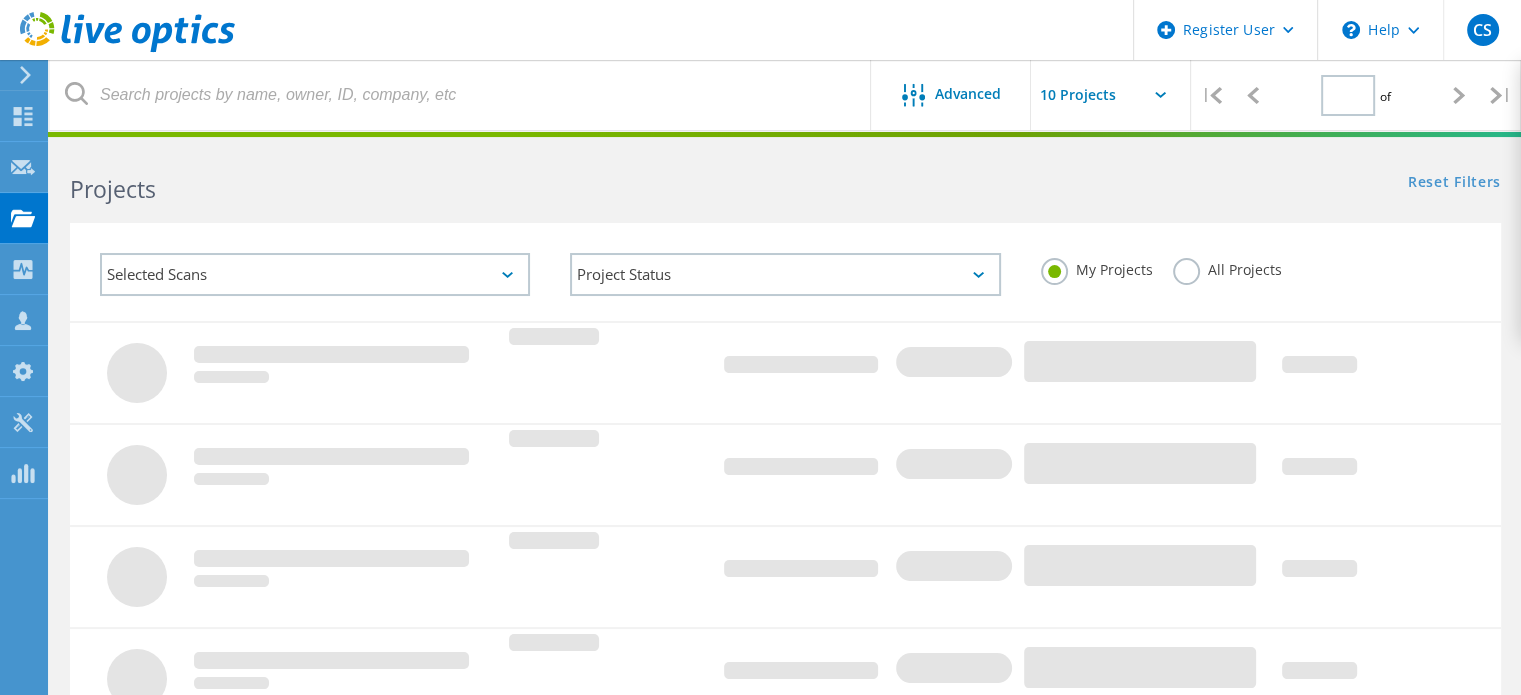 type on "1" 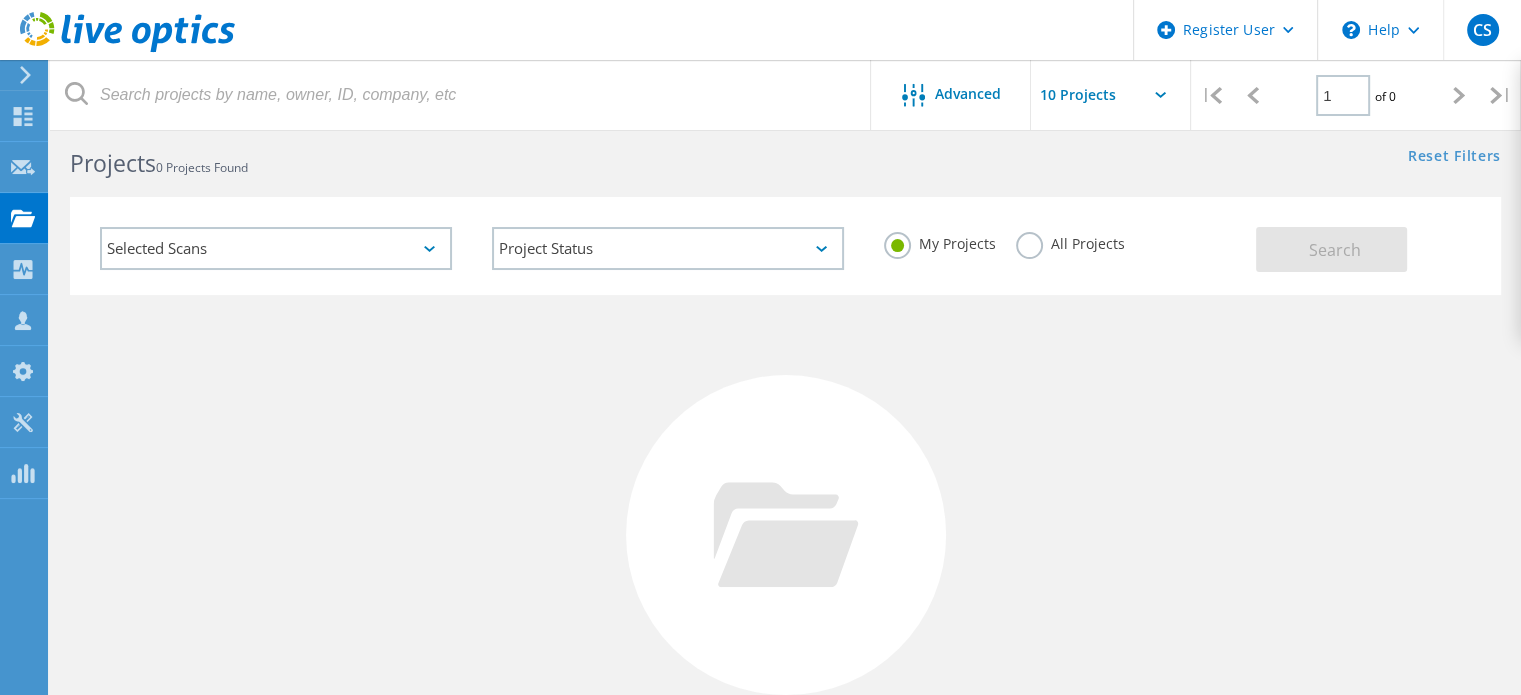 scroll, scrollTop: 0, scrollLeft: 0, axis: both 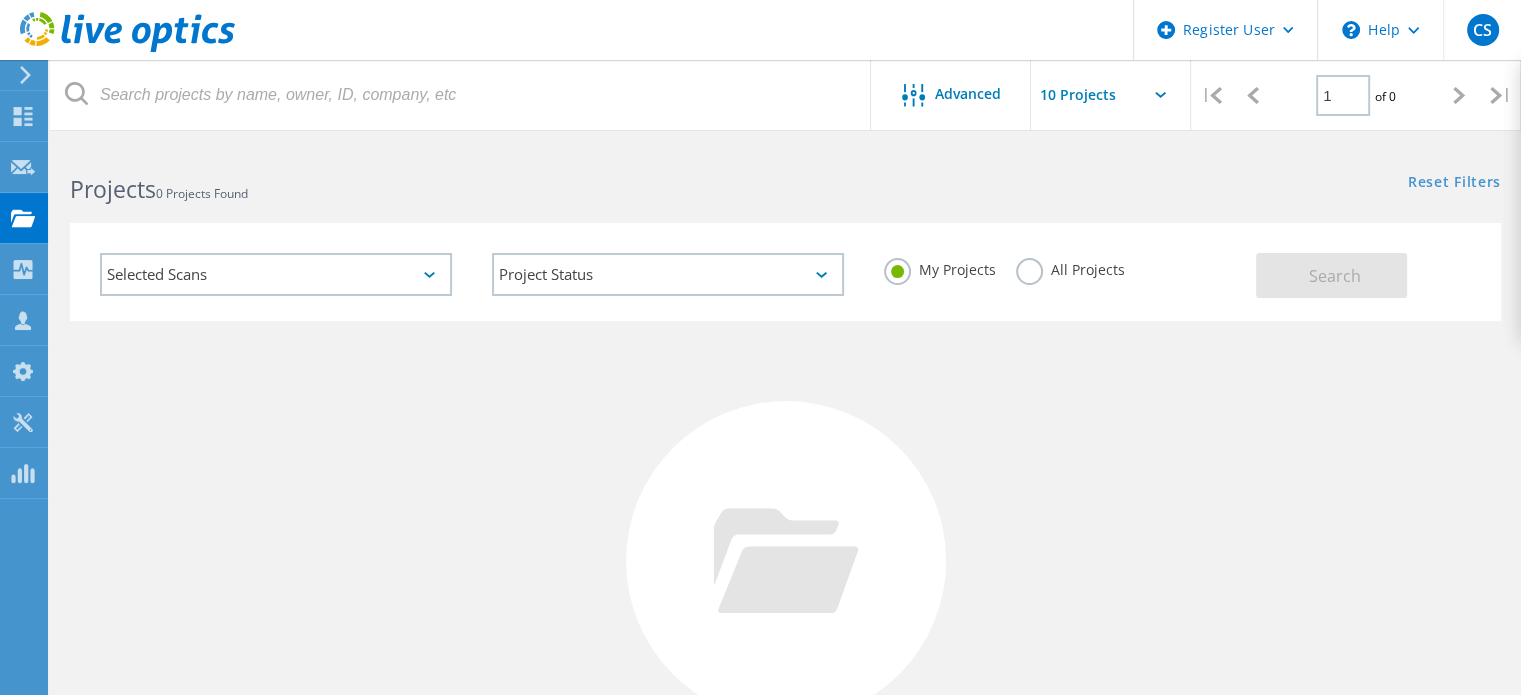 click 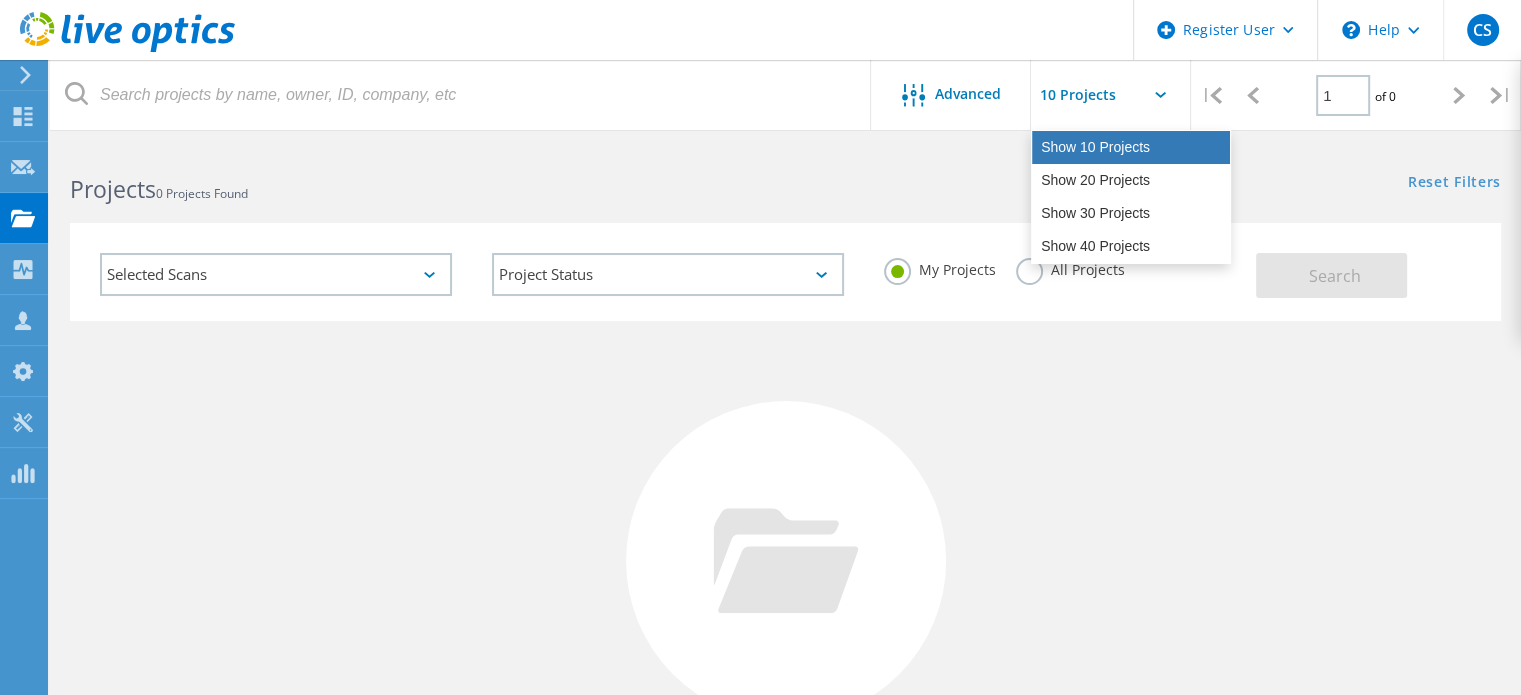 click on "Show 10 Projects" at bounding box center [1131, 147] 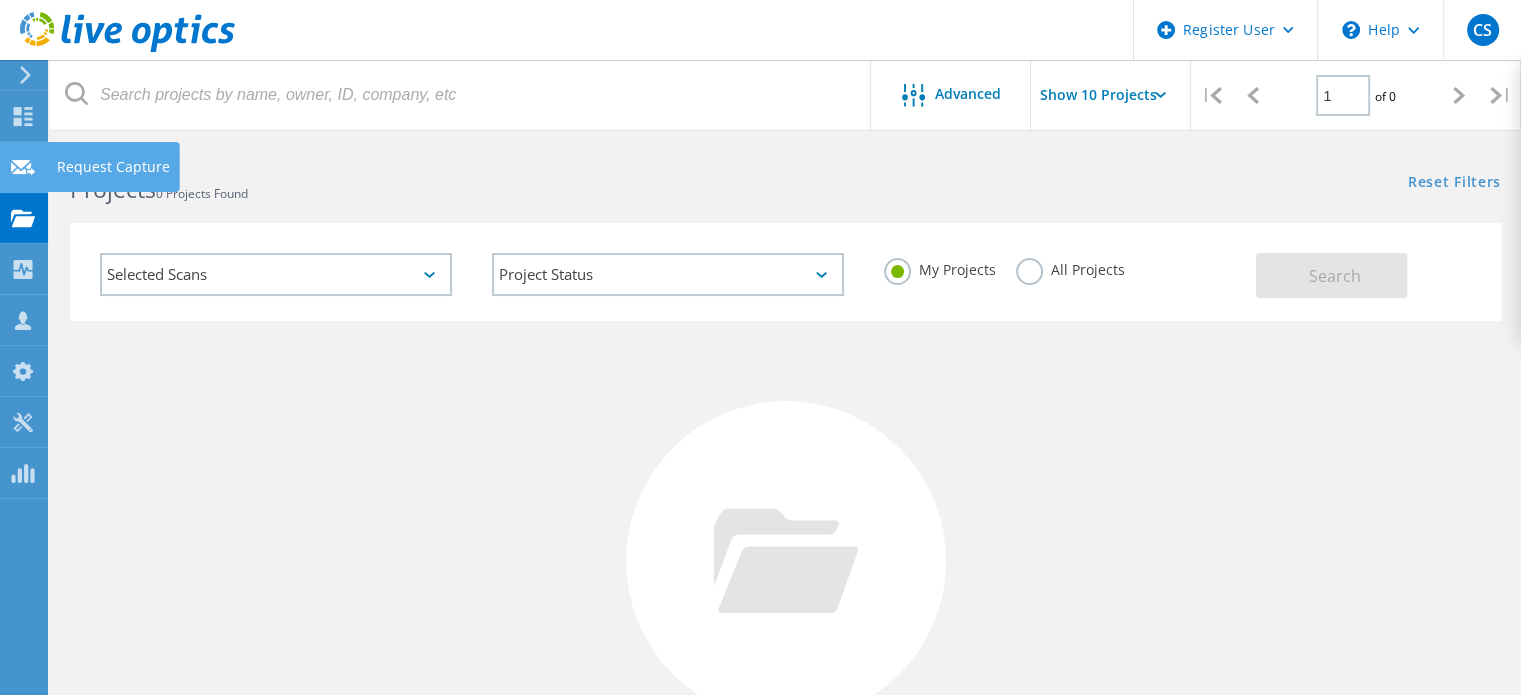 click on "Request Capture" at bounding box center (-66, 167) 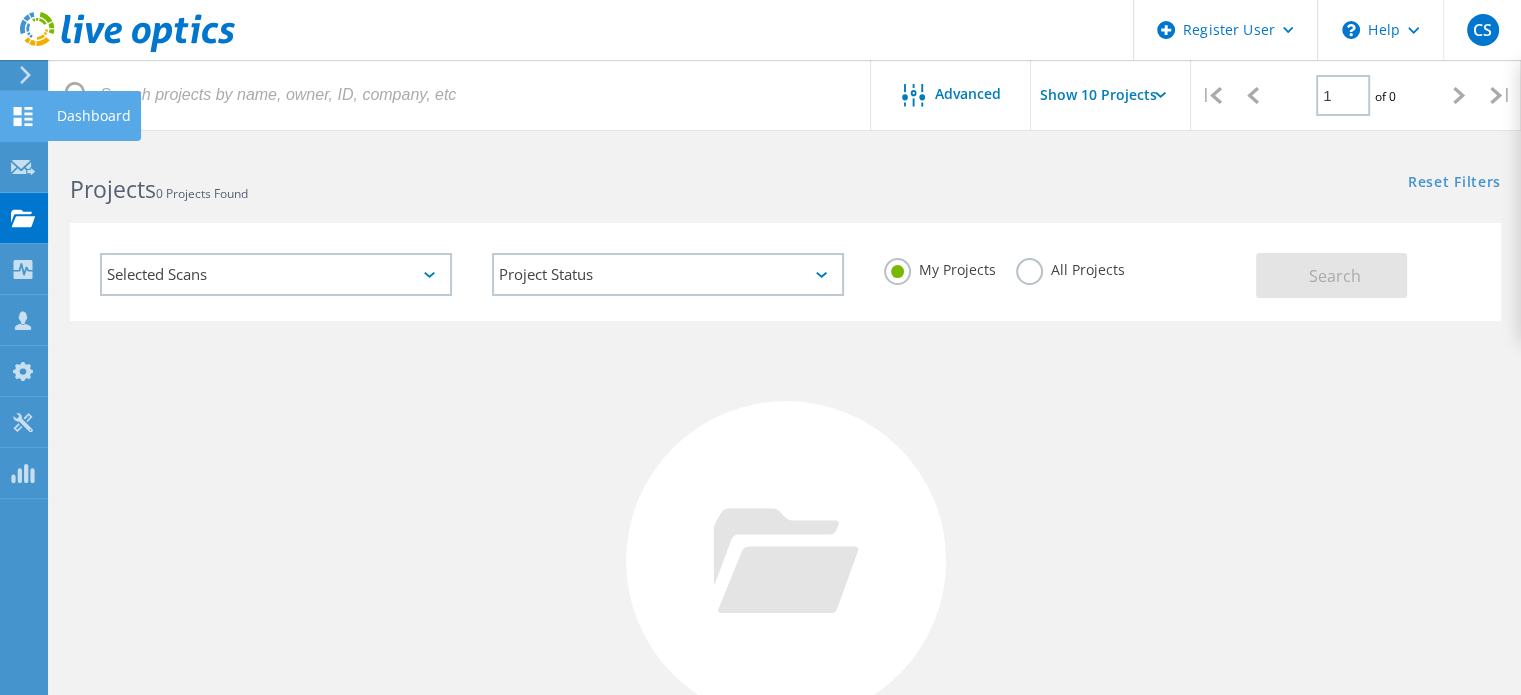 click 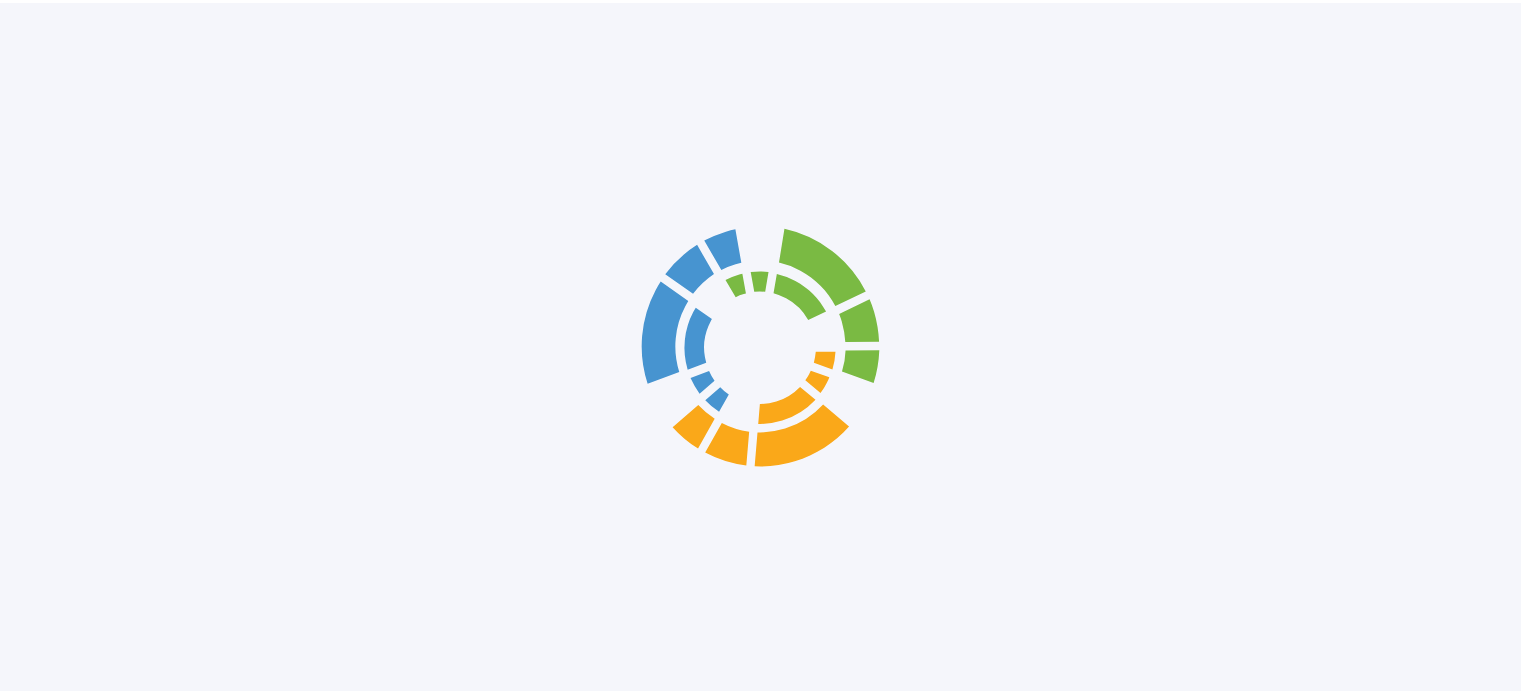 scroll, scrollTop: 0, scrollLeft: 0, axis: both 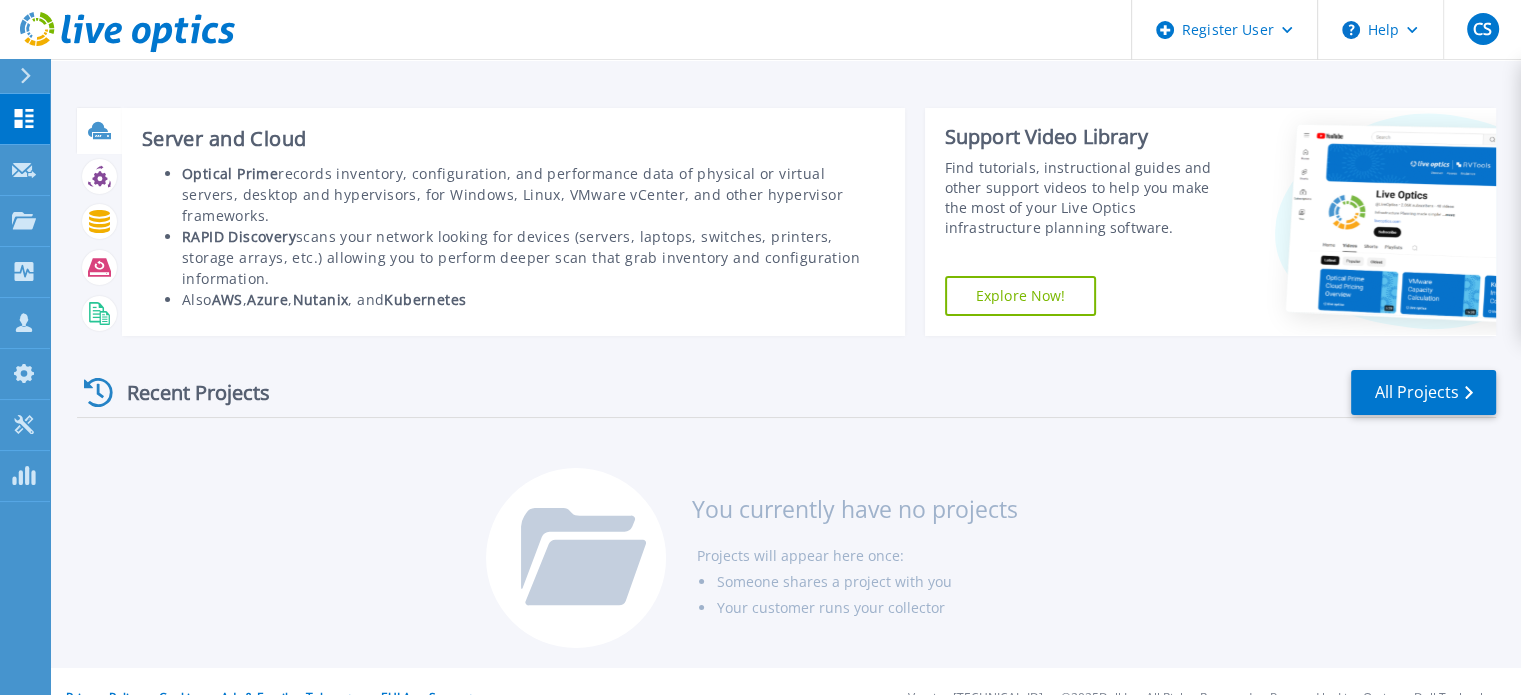 click on "Server and Cloud Optical Prime  records inventory, configuration, and performance data of physical or virtual servers, desktop and hypervisors, for Windows, Linux, VMware vCenter, and other hypervisor frameworks. RAPID Discovery  scans your network looking for devices (servers, laptops, switches, printers, storage arrays, etc.) allowing you to perform deeper scan that grab inventory and configuration information. Also  AWS ,  Azure ,  Nutanix , and  Kubernetes" at bounding box center (513, 222) 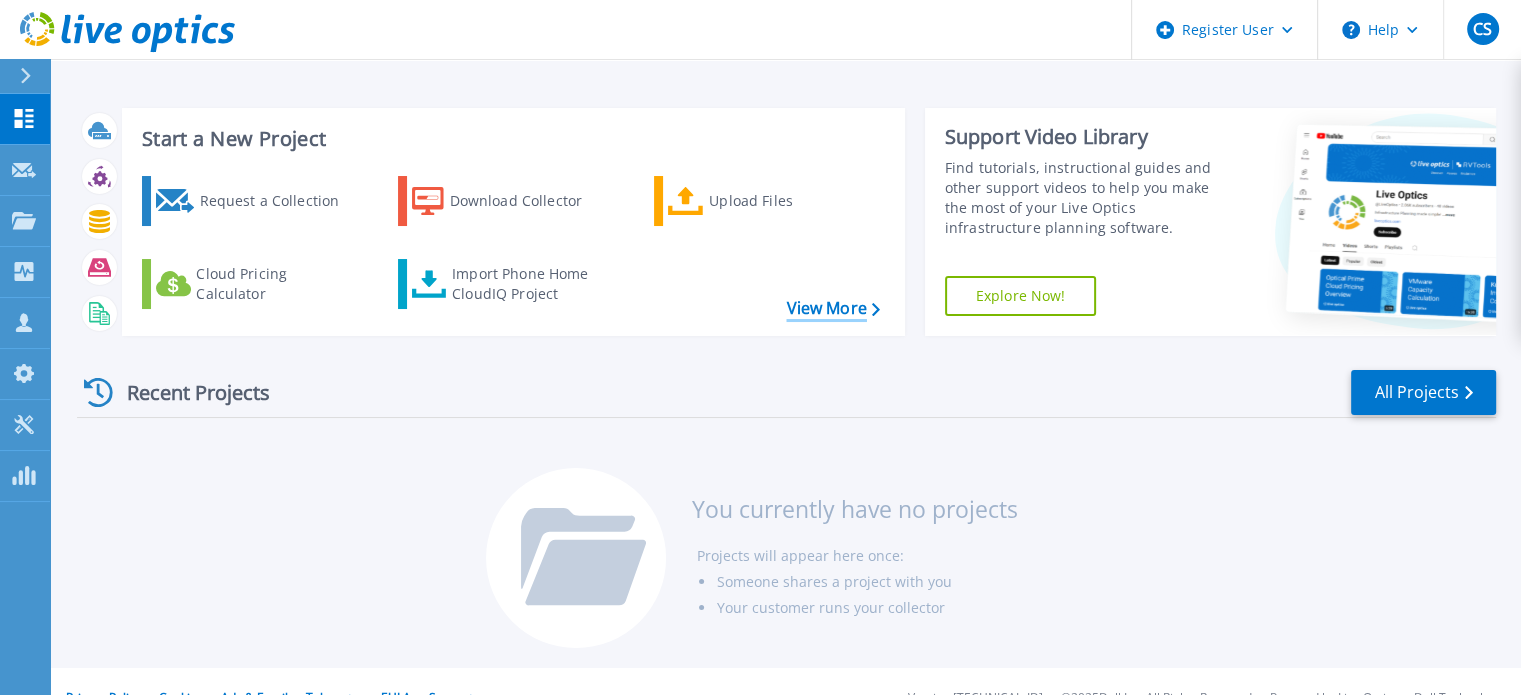 click on "View More" at bounding box center (832, 308) 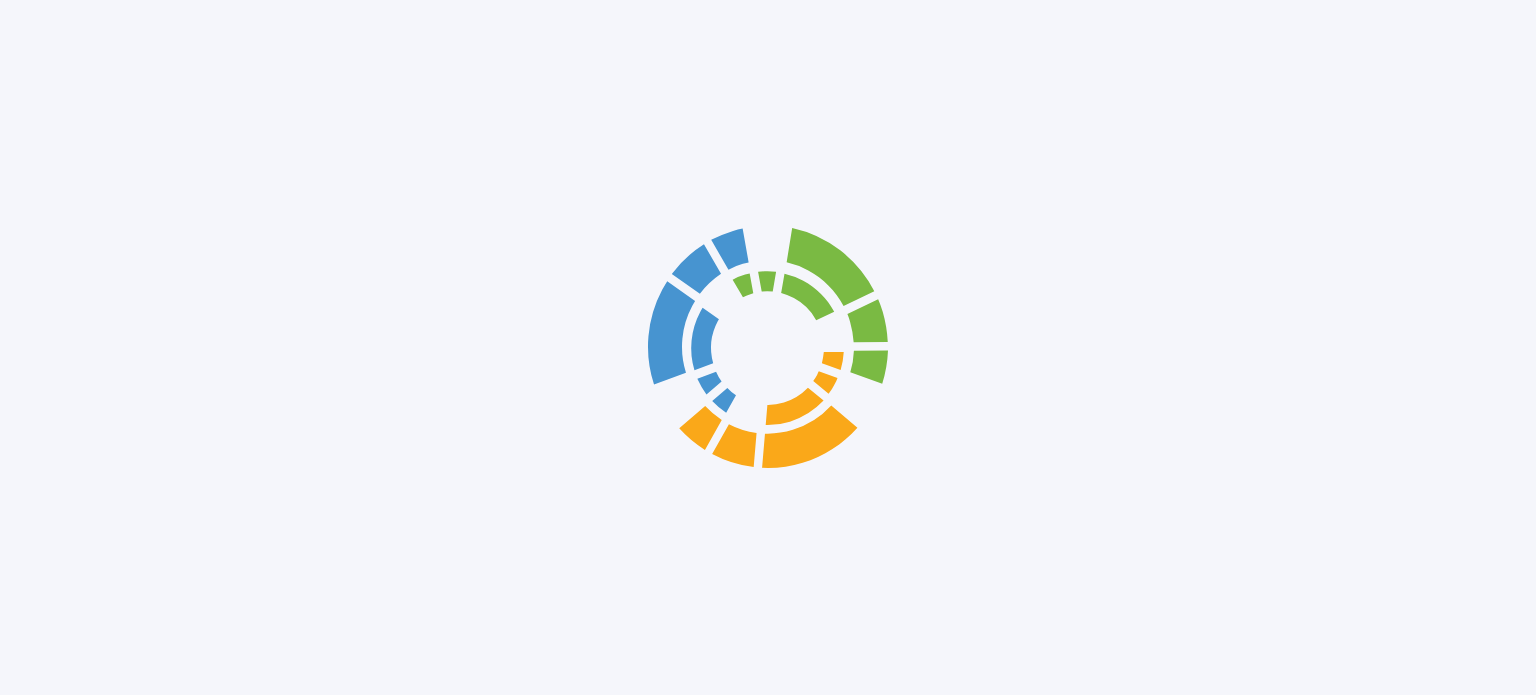 scroll, scrollTop: 0, scrollLeft: 0, axis: both 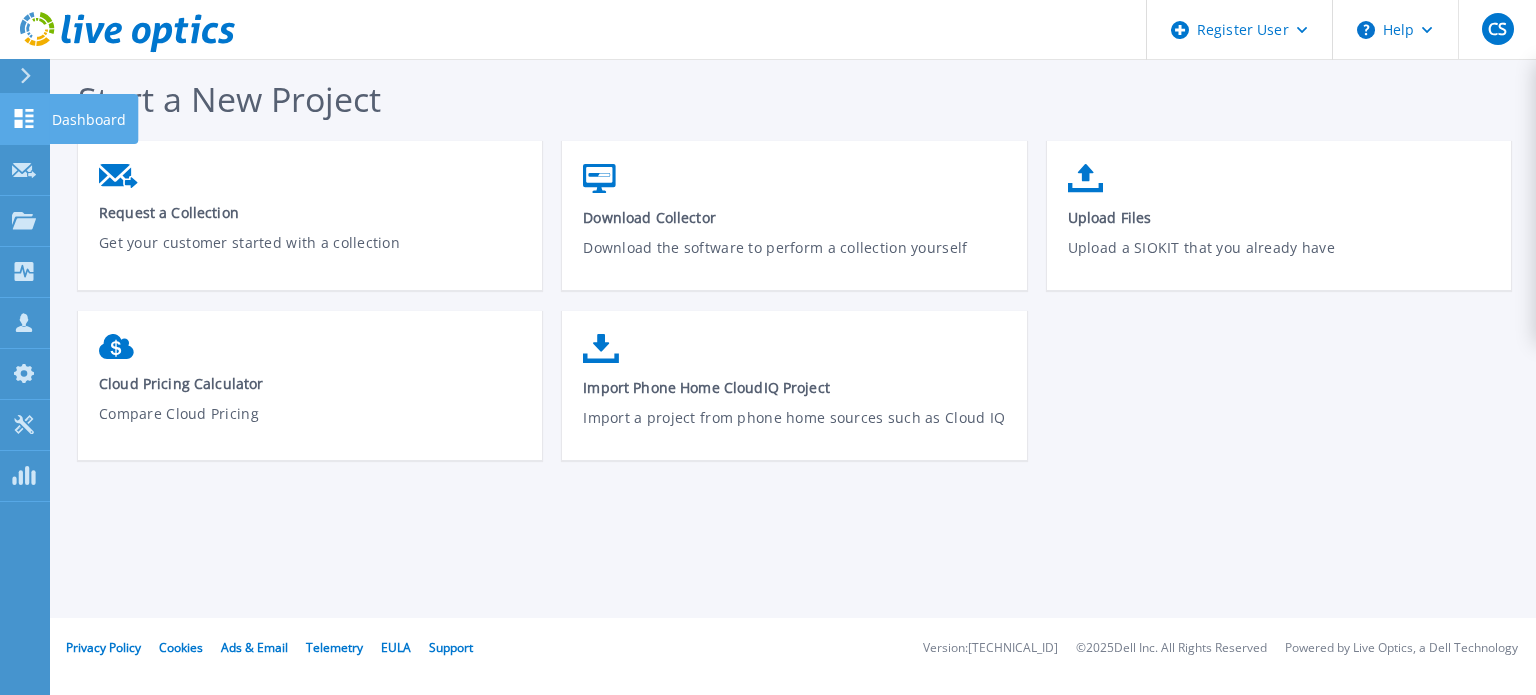 click on "Dashboard" at bounding box center [89, 120] 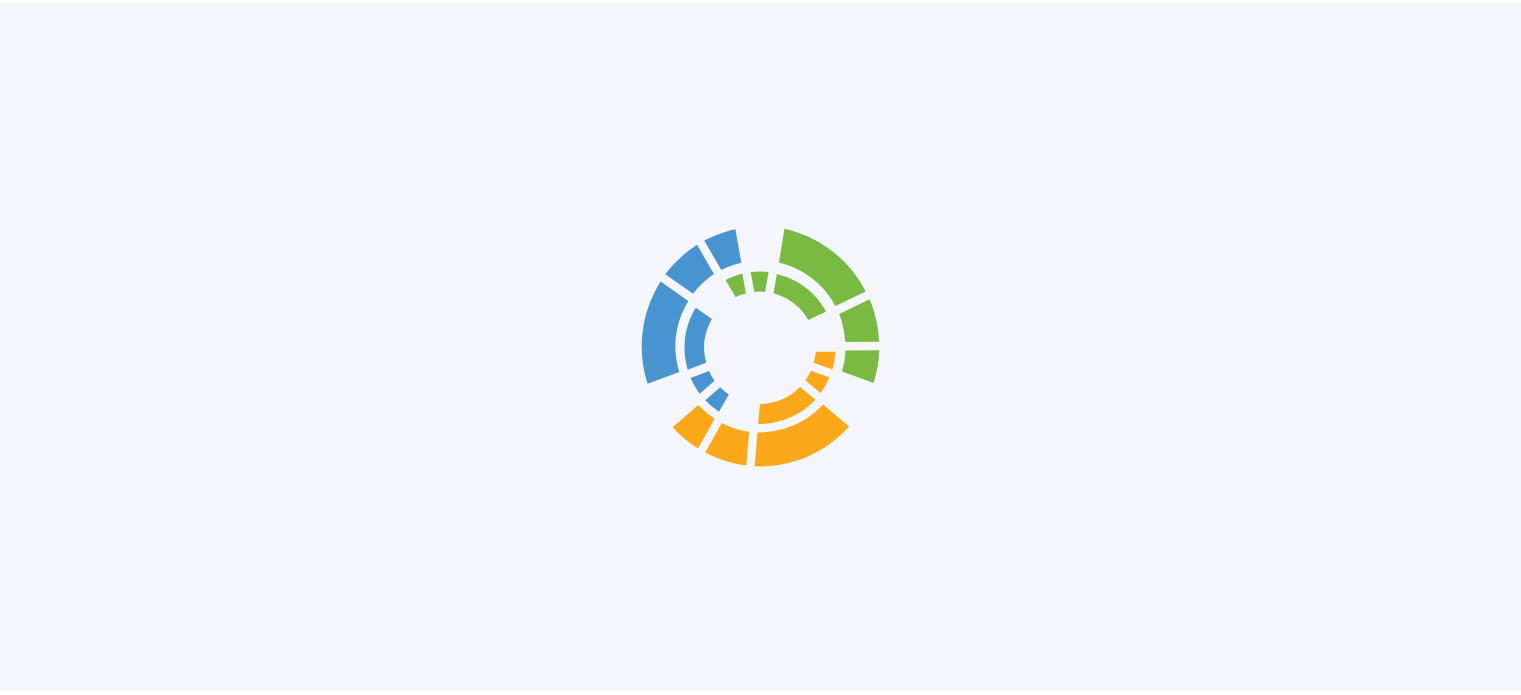 scroll, scrollTop: 0, scrollLeft: 0, axis: both 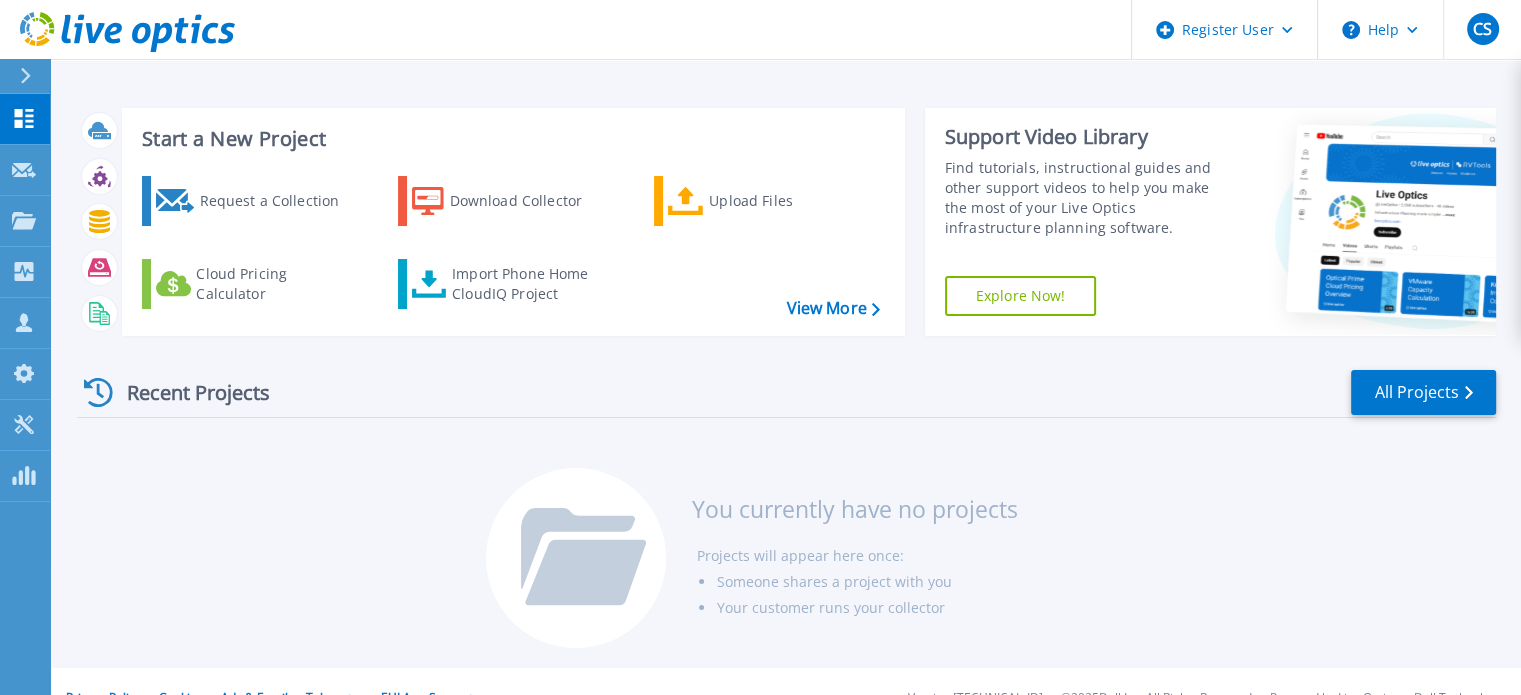 click on "Recent Projects" at bounding box center [187, 392] 